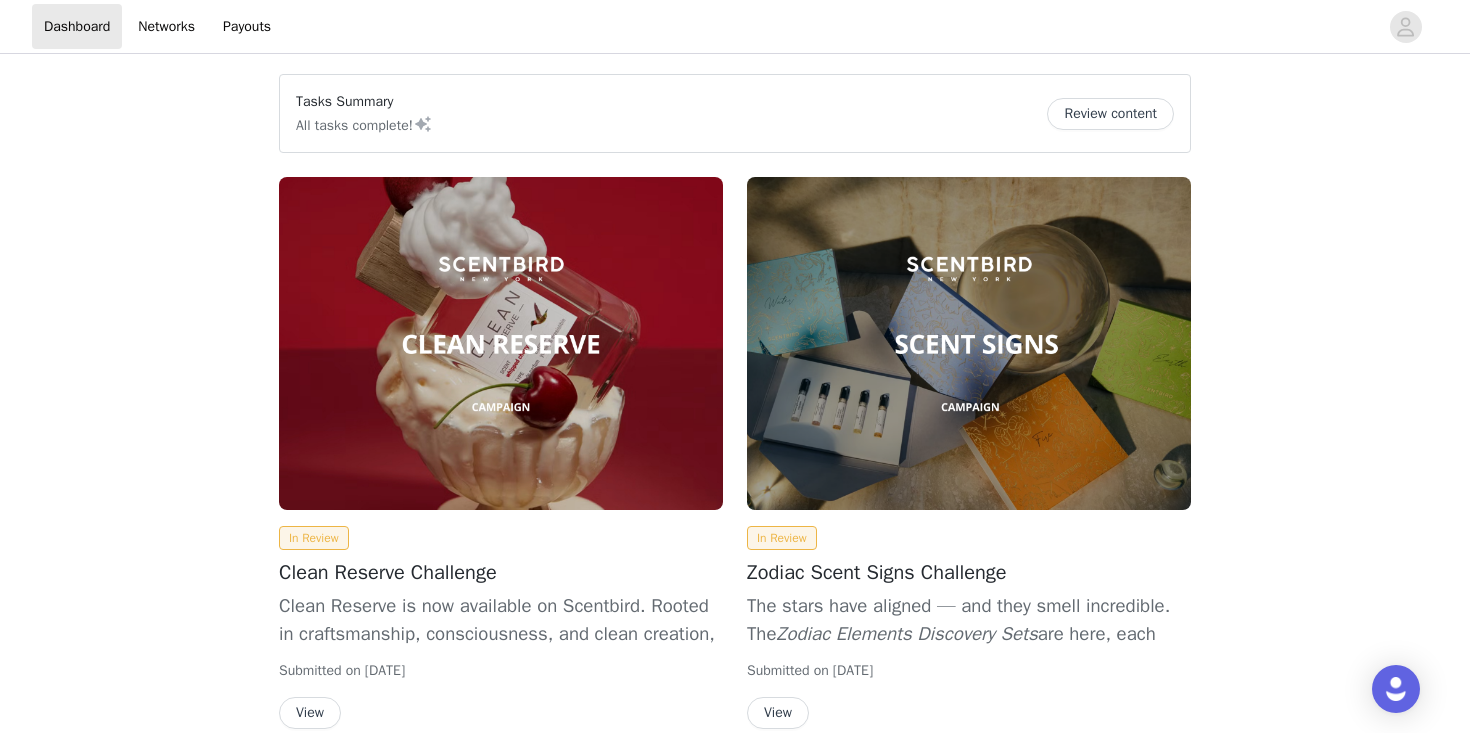 scroll, scrollTop: 0, scrollLeft: 0, axis: both 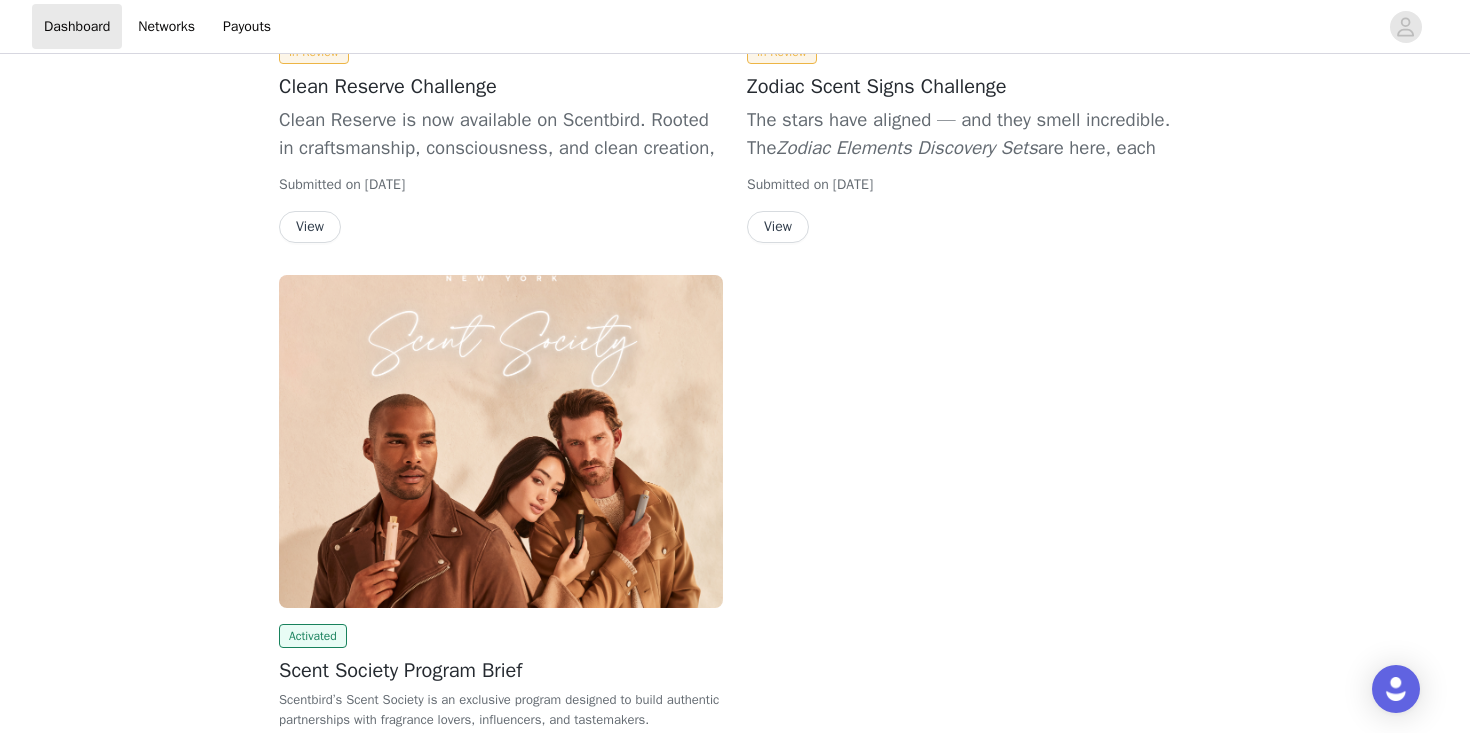 click at bounding box center [501, 441] 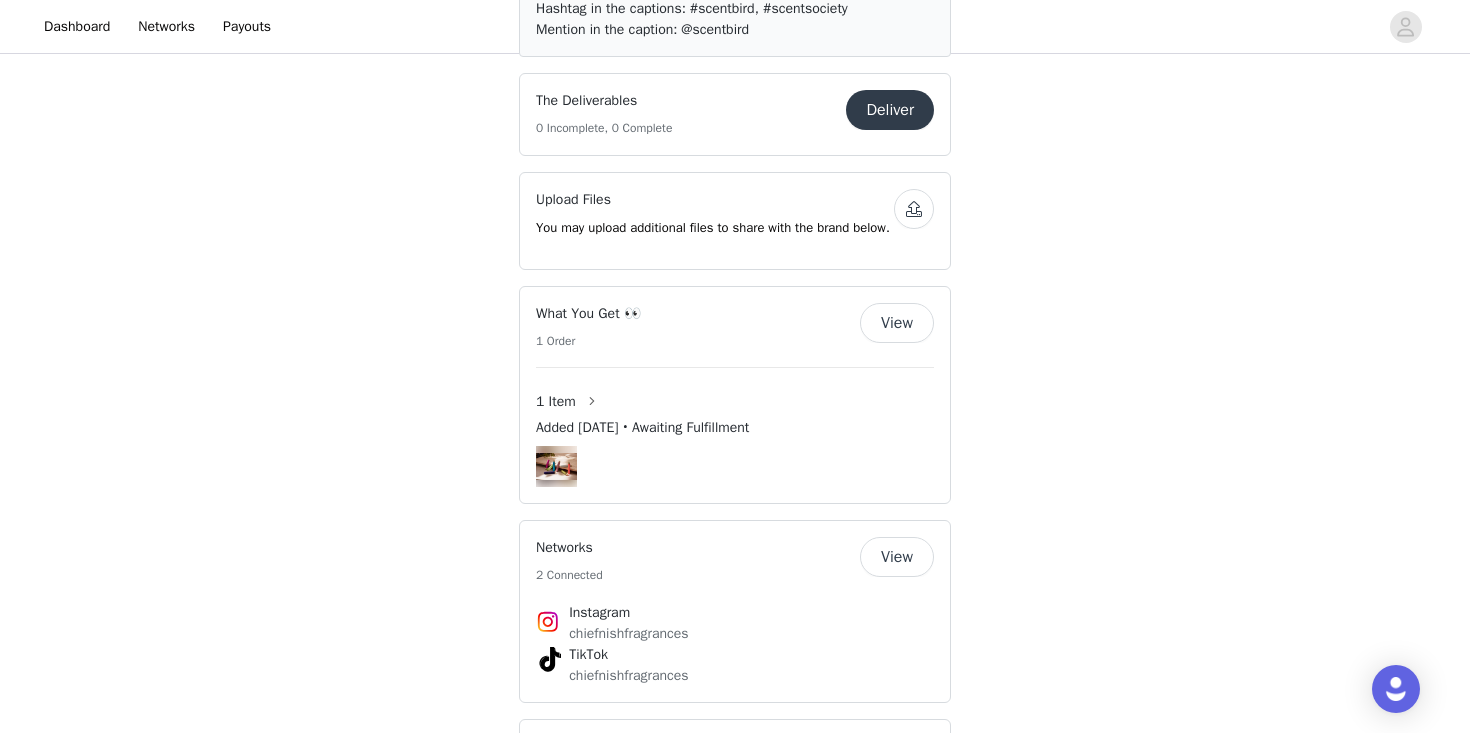 scroll, scrollTop: 1102, scrollLeft: 0, axis: vertical 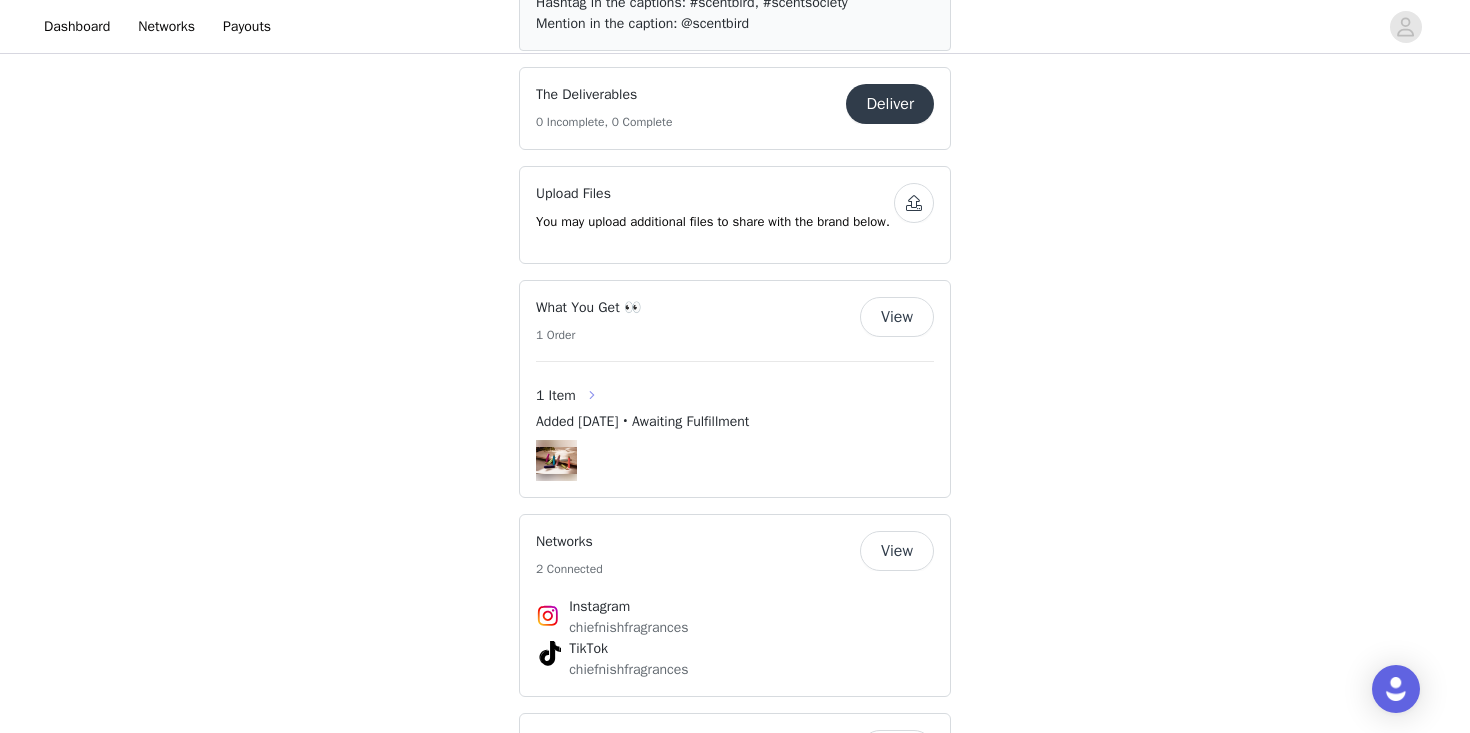 click at bounding box center (592, 395) 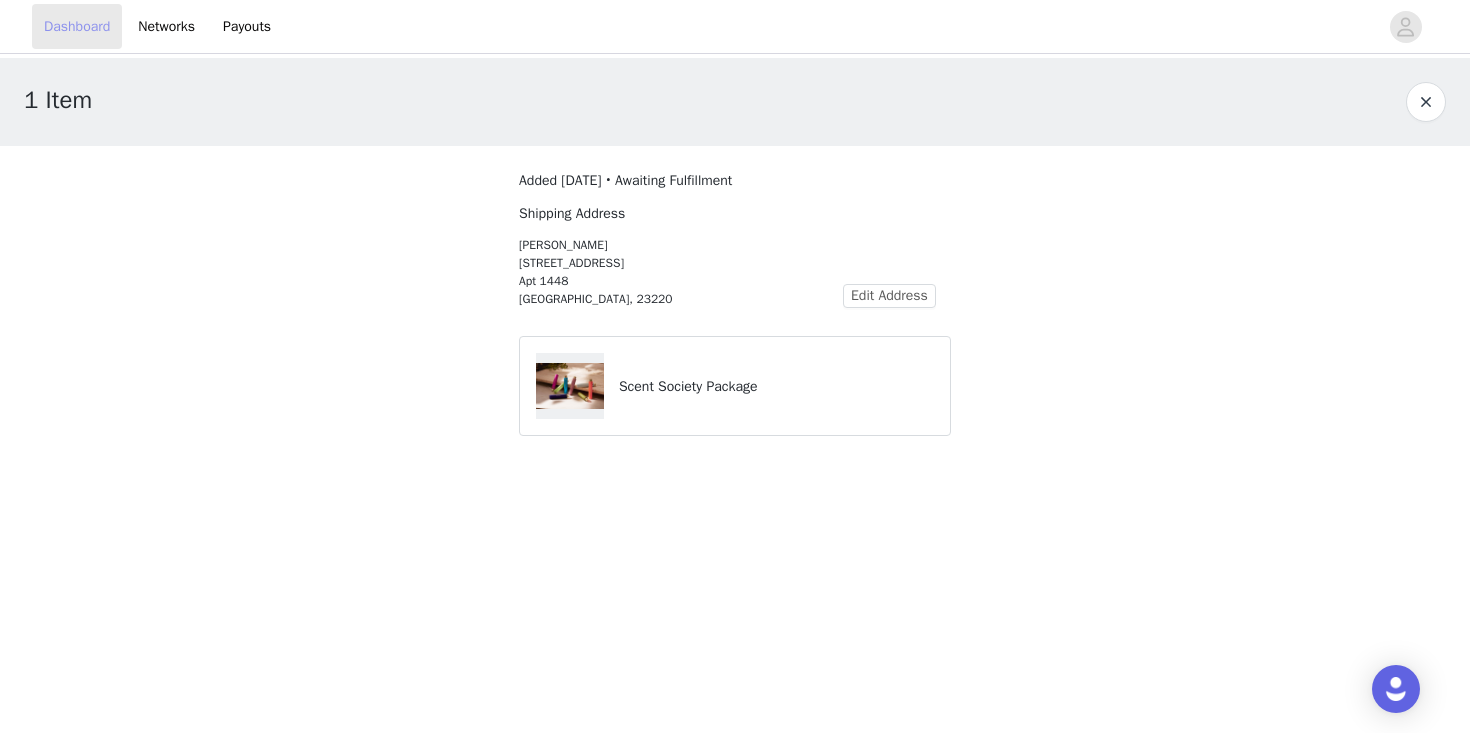 click on "Dashboard" at bounding box center [77, 26] 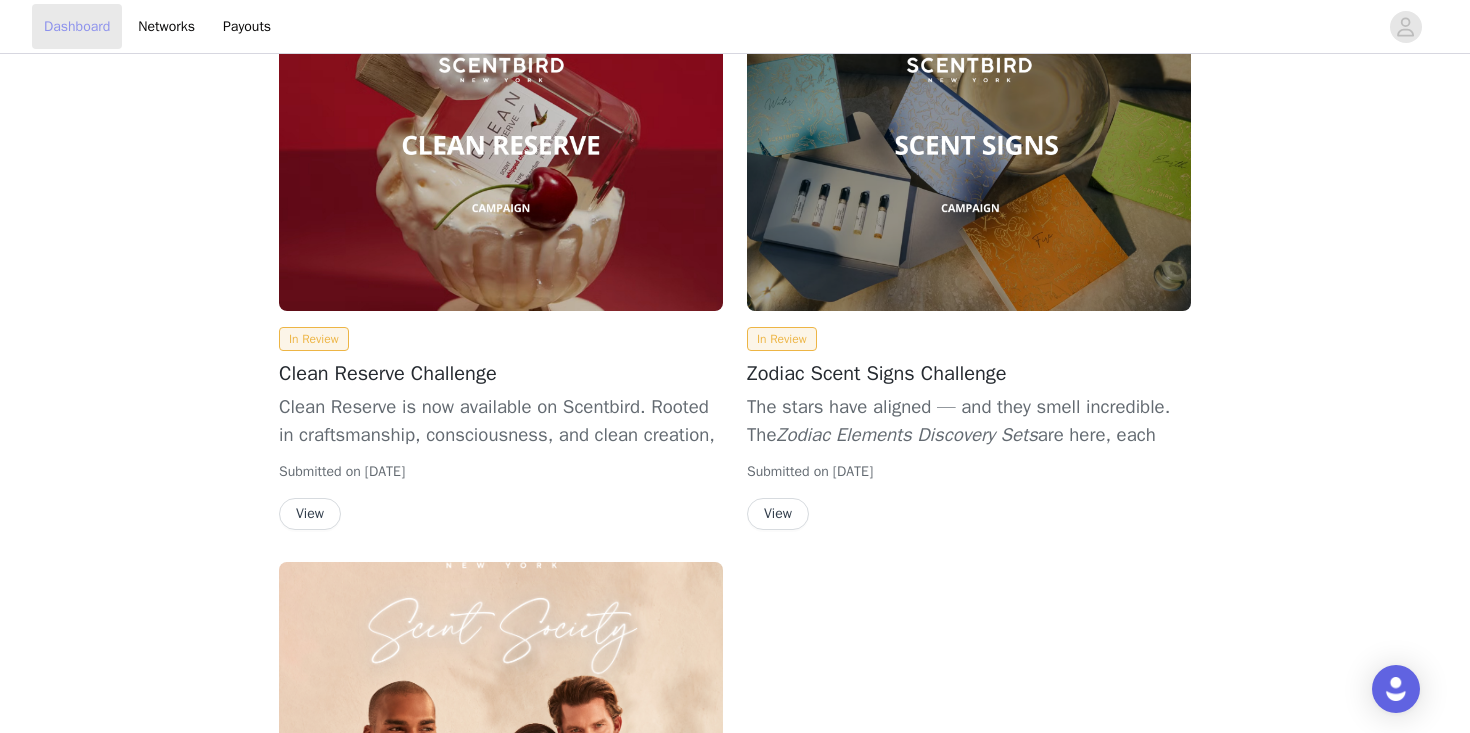 scroll, scrollTop: 206, scrollLeft: 0, axis: vertical 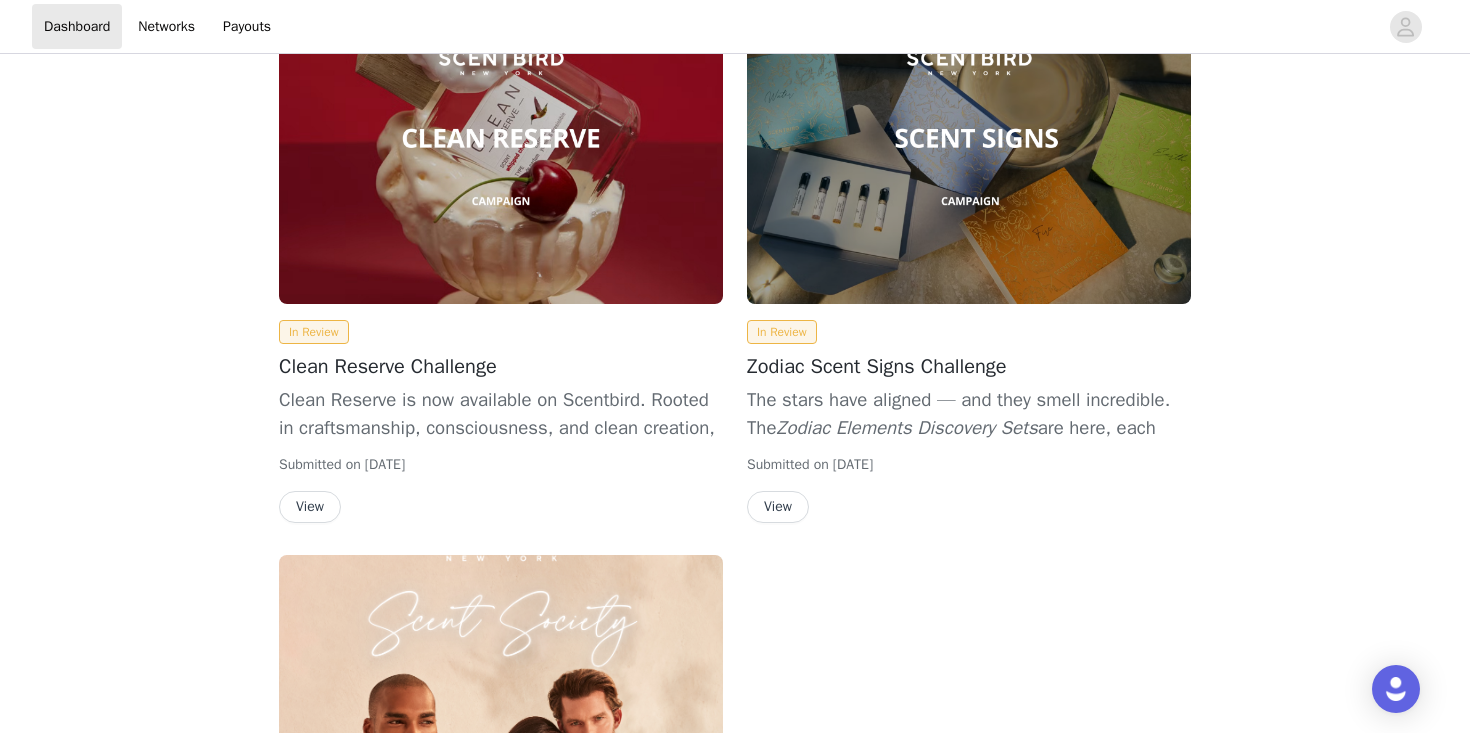 click on "View" at bounding box center [778, 507] 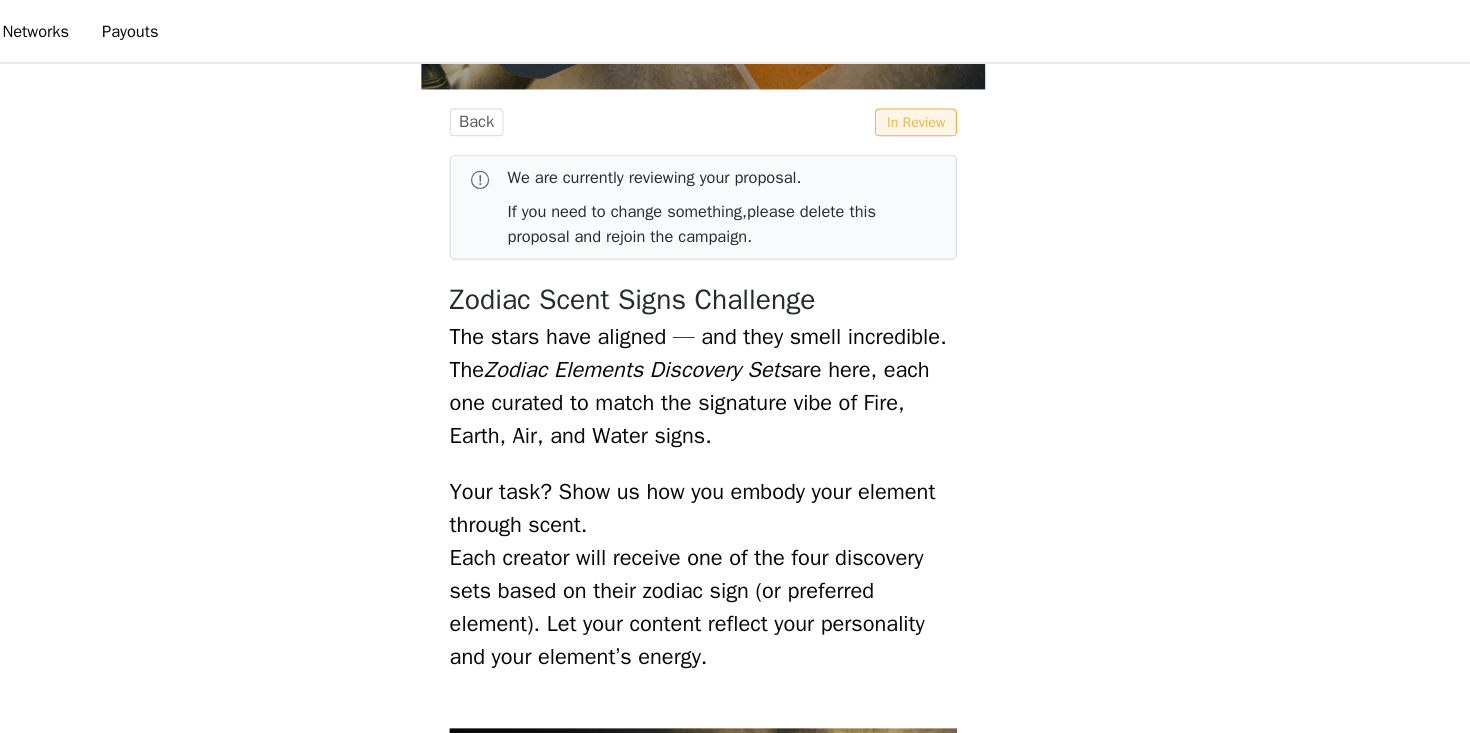 scroll, scrollTop: 0, scrollLeft: 0, axis: both 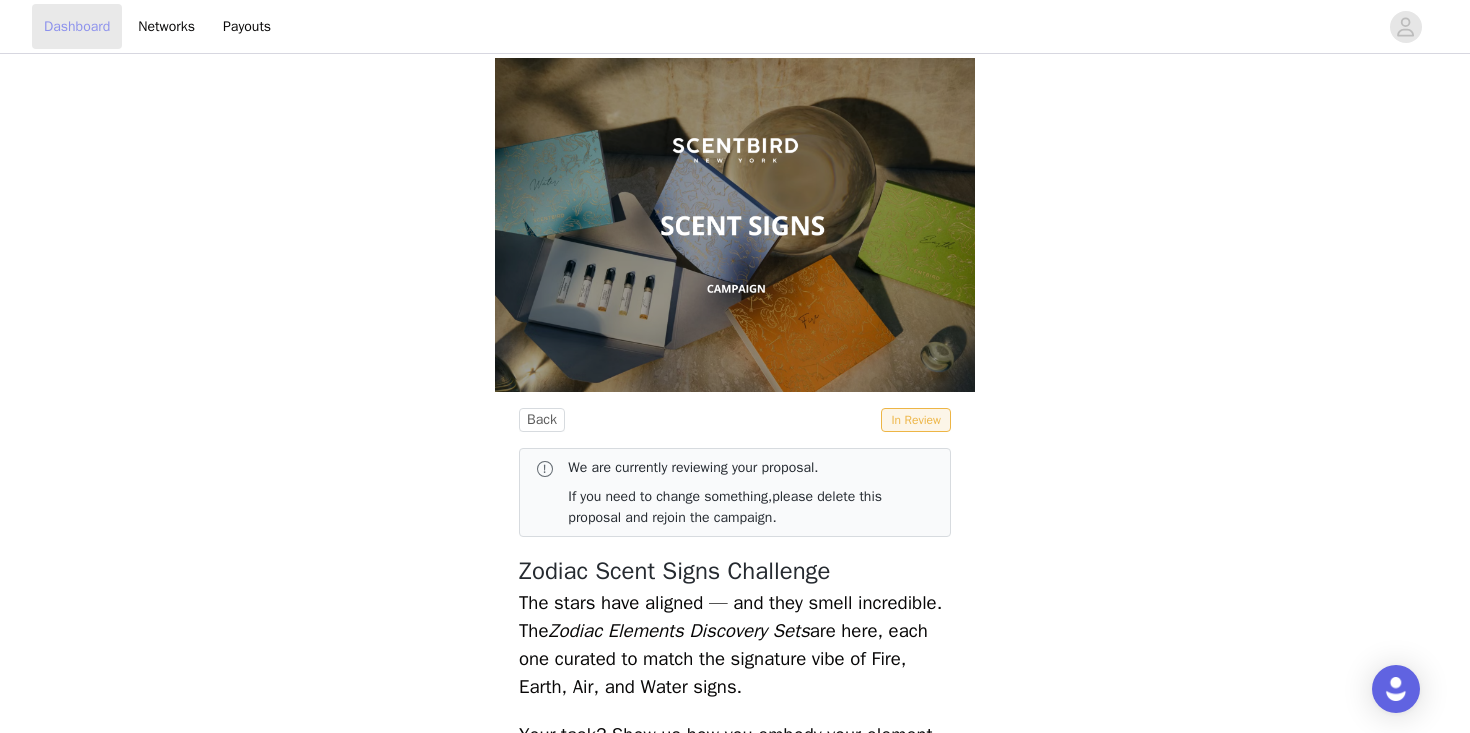 click on "Dashboard" at bounding box center (77, 26) 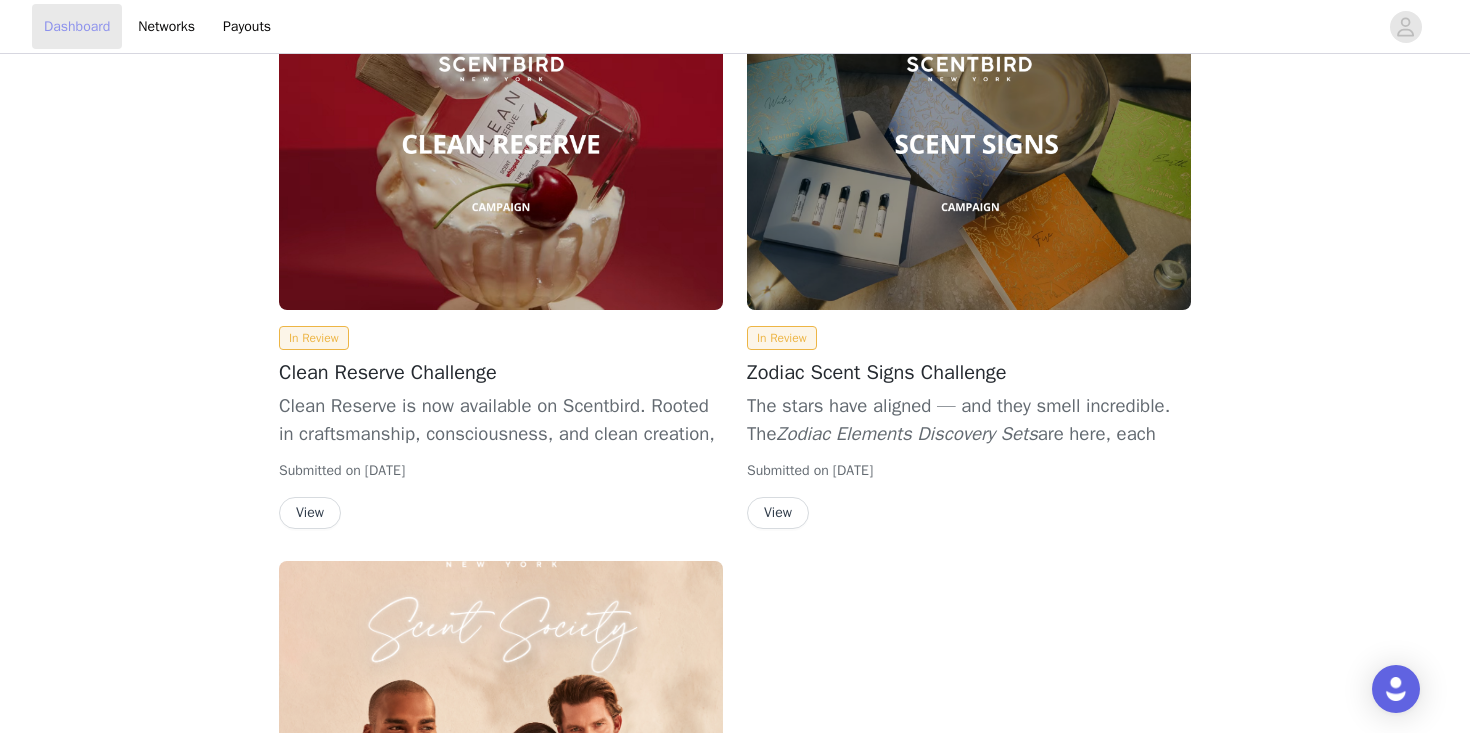 scroll, scrollTop: 211, scrollLeft: 0, axis: vertical 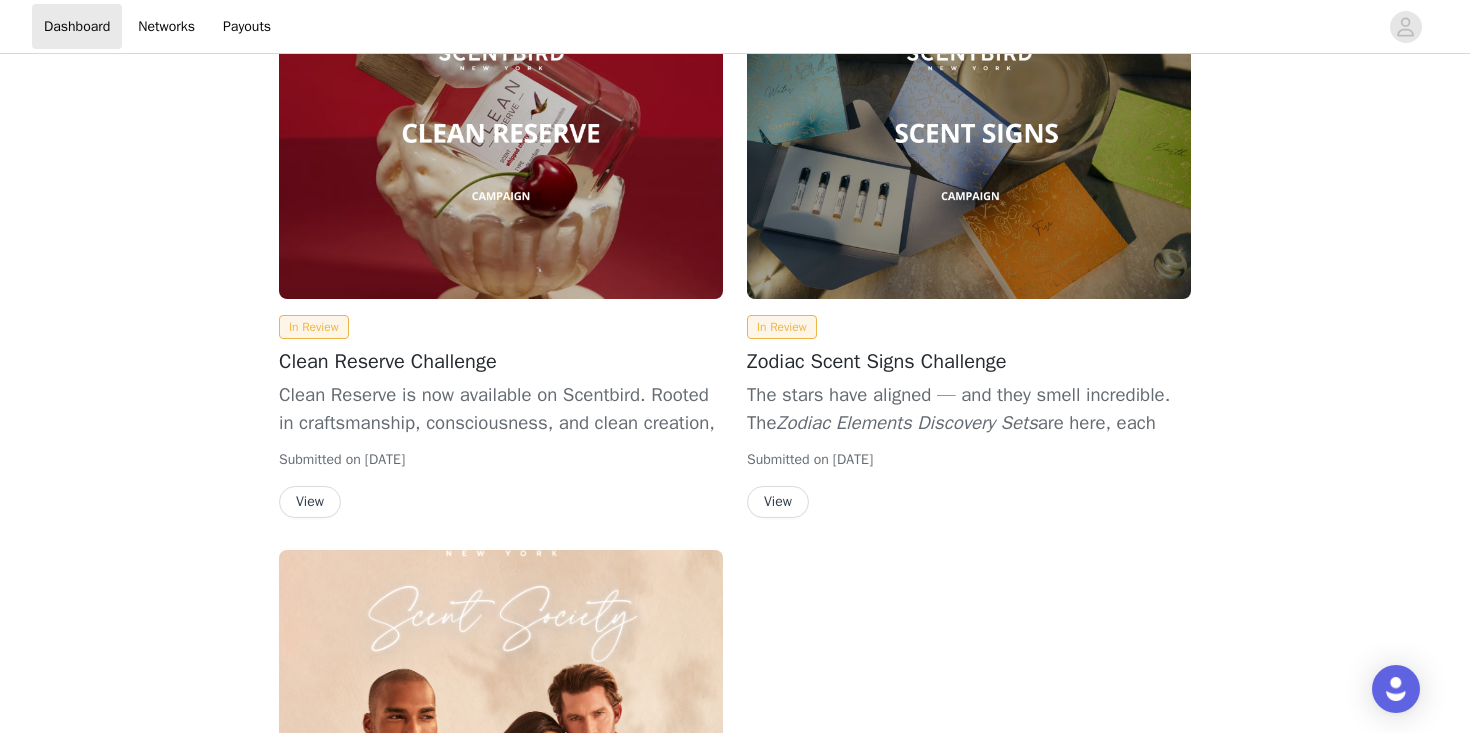 click on "View" at bounding box center (310, 502) 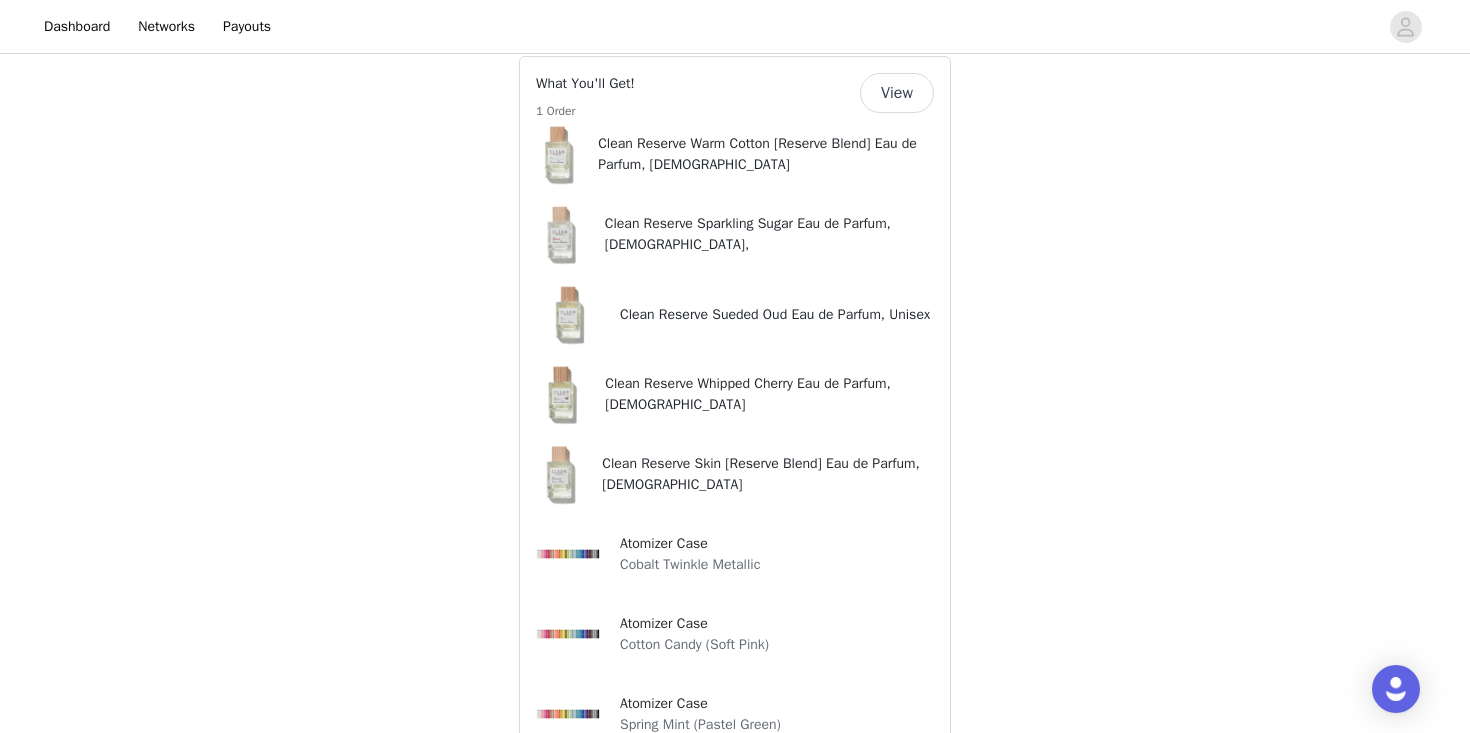scroll, scrollTop: 2397, scrollLeft: 0, axis: vertical 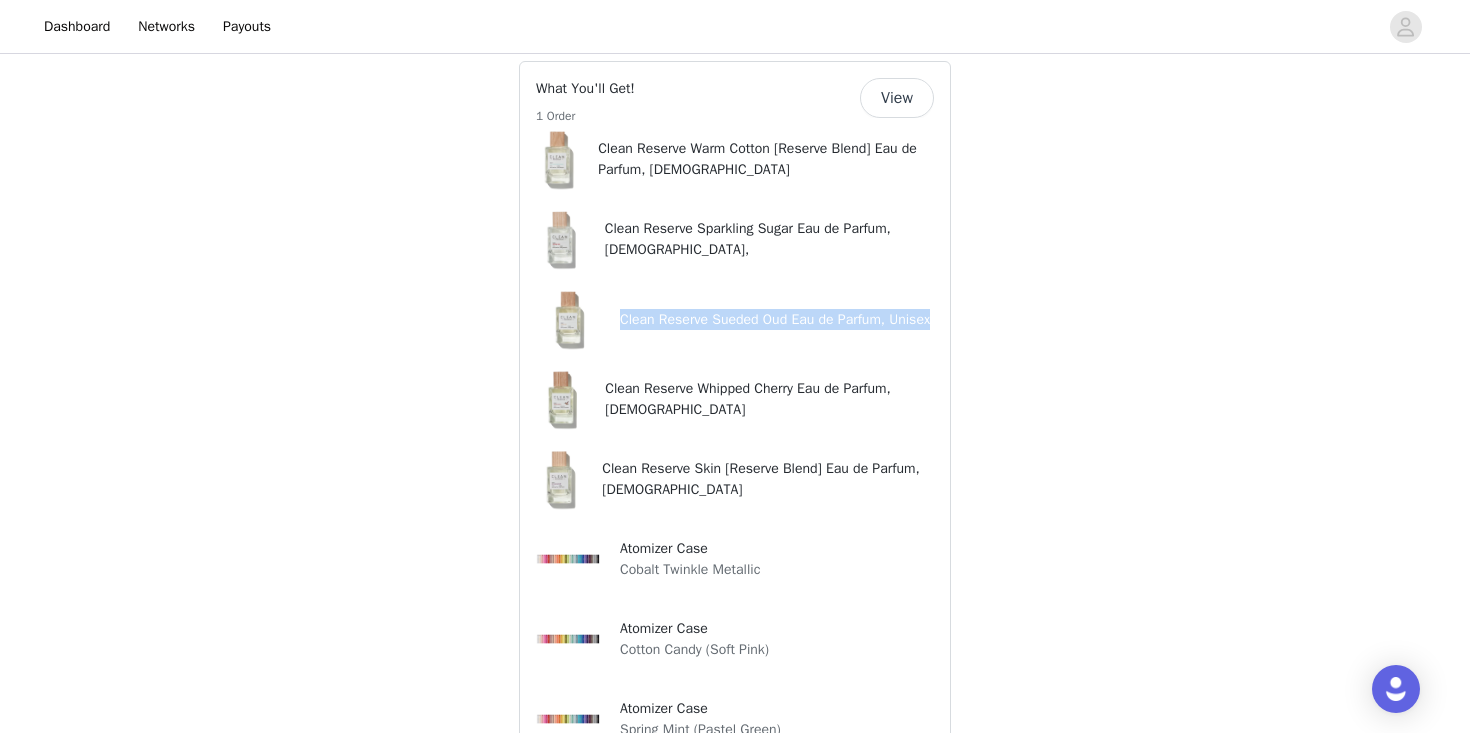 drag, startPoint x: 697, startPoint y: 303, endPoint x: 608, endPoint y: 283, distance: 91.21951 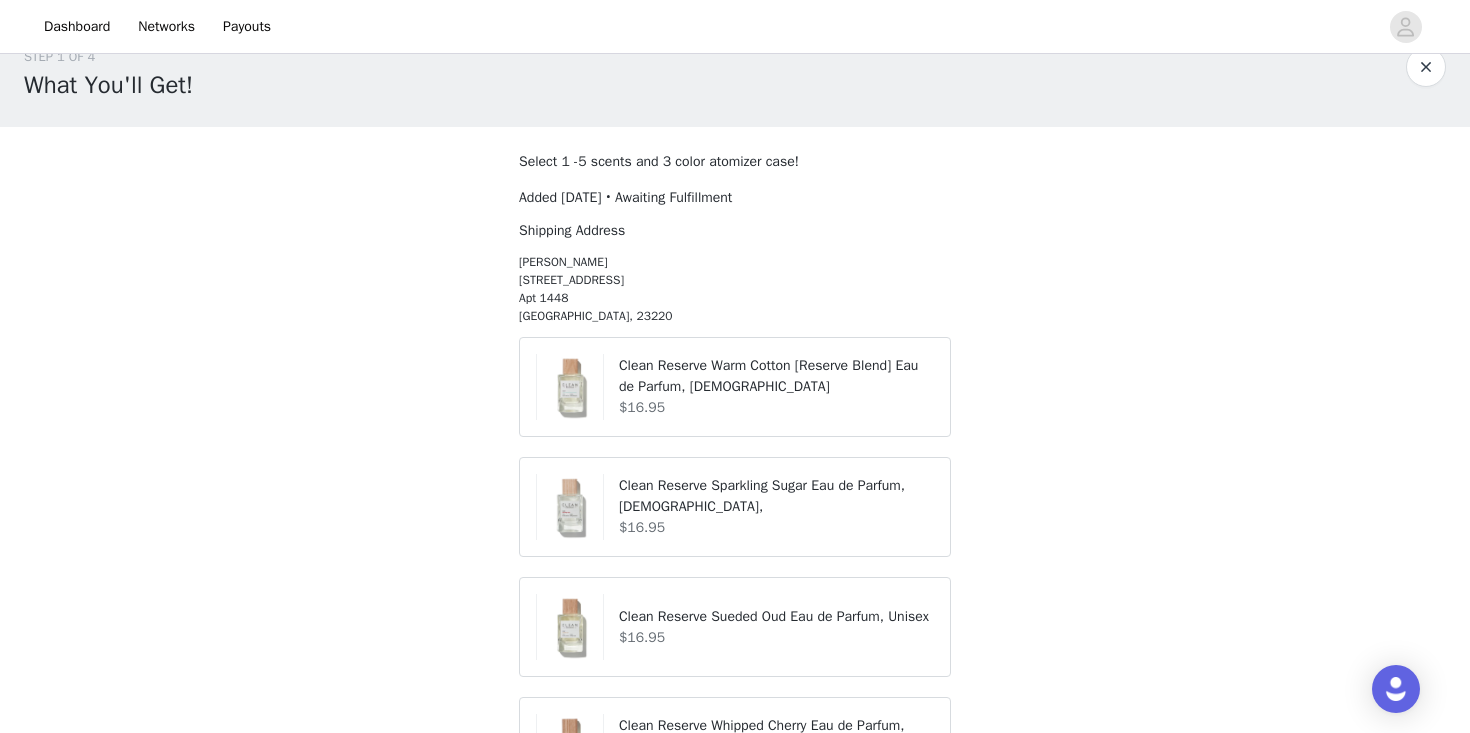scroll, scrollTop: 0, scrollLeft: 0, axis: both 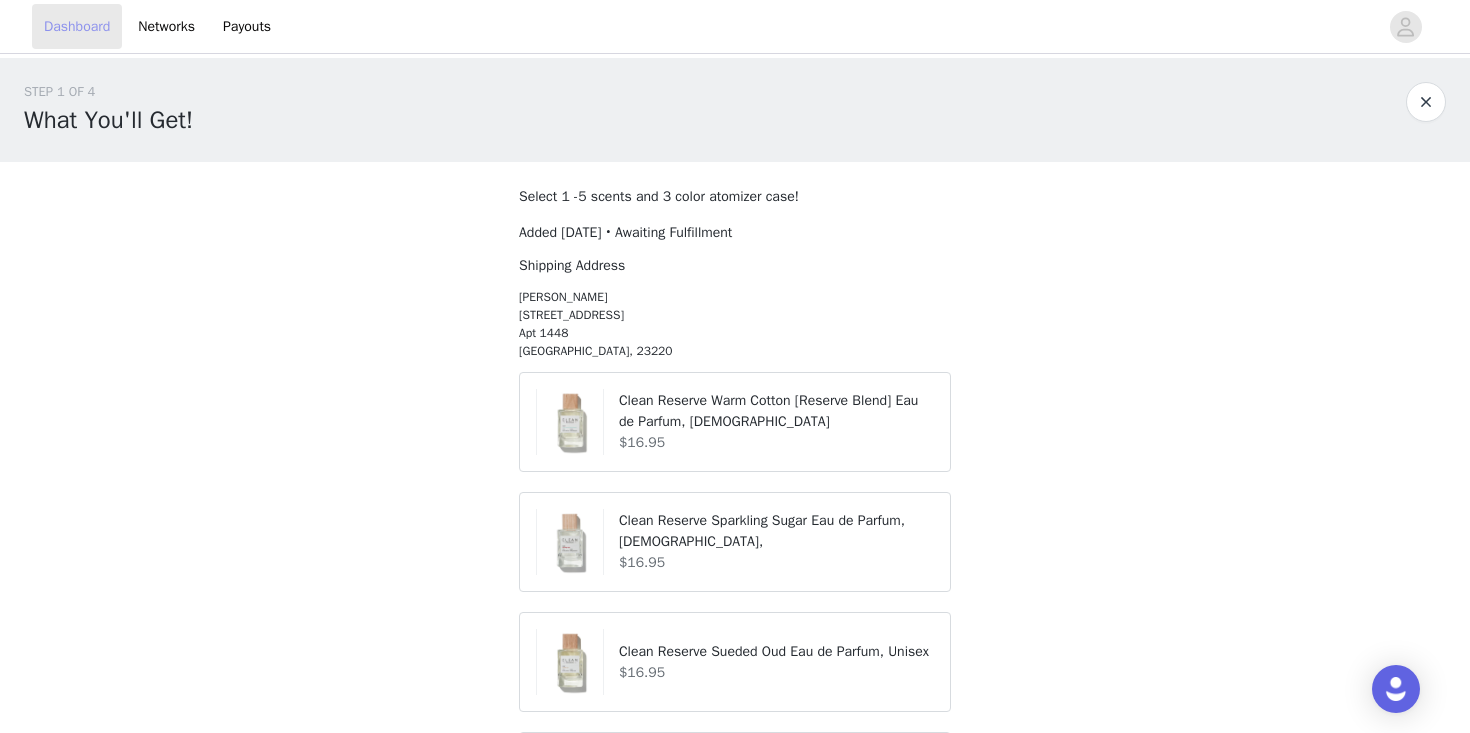 click on "Dashboard" at bounding box center [77, 26] 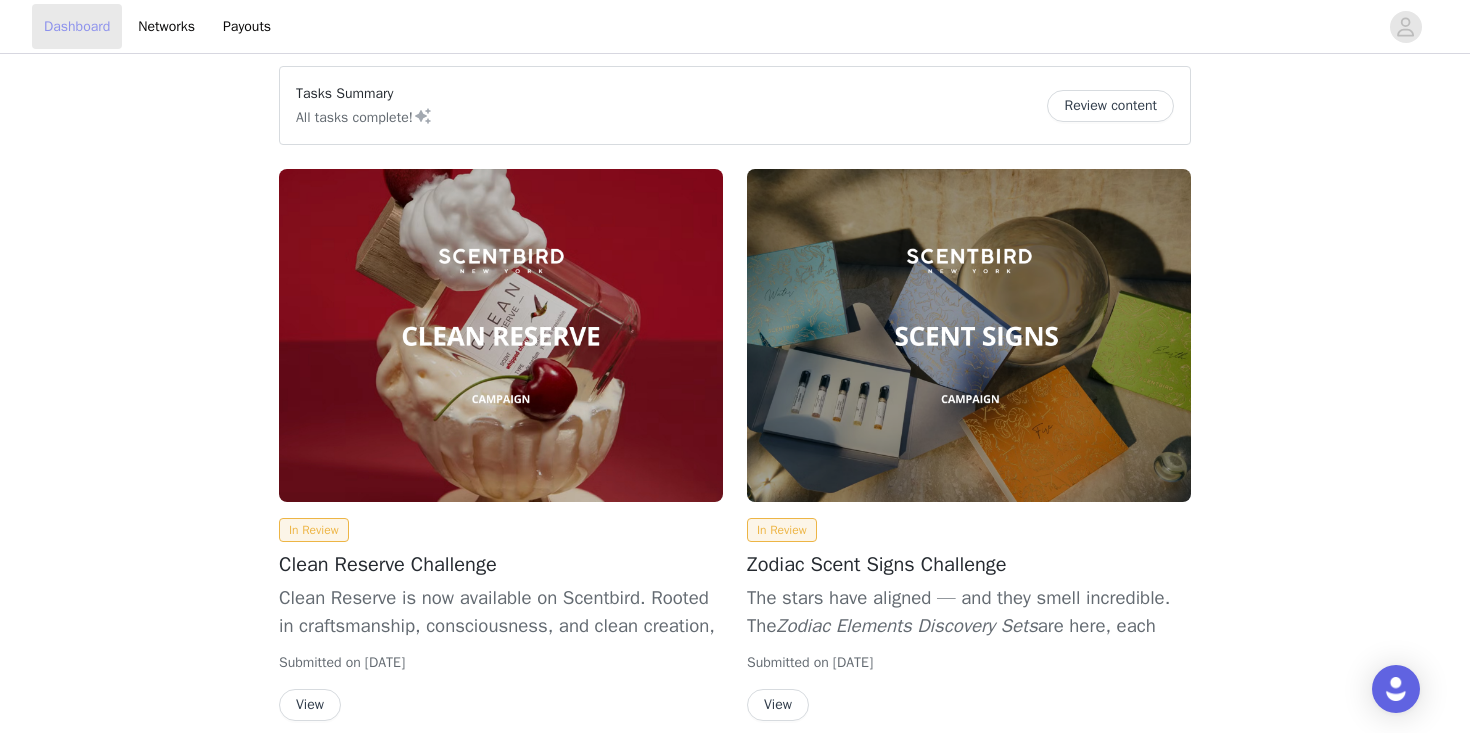 scroll, scrollTop: 0, scrollLeft: 0, axis: both 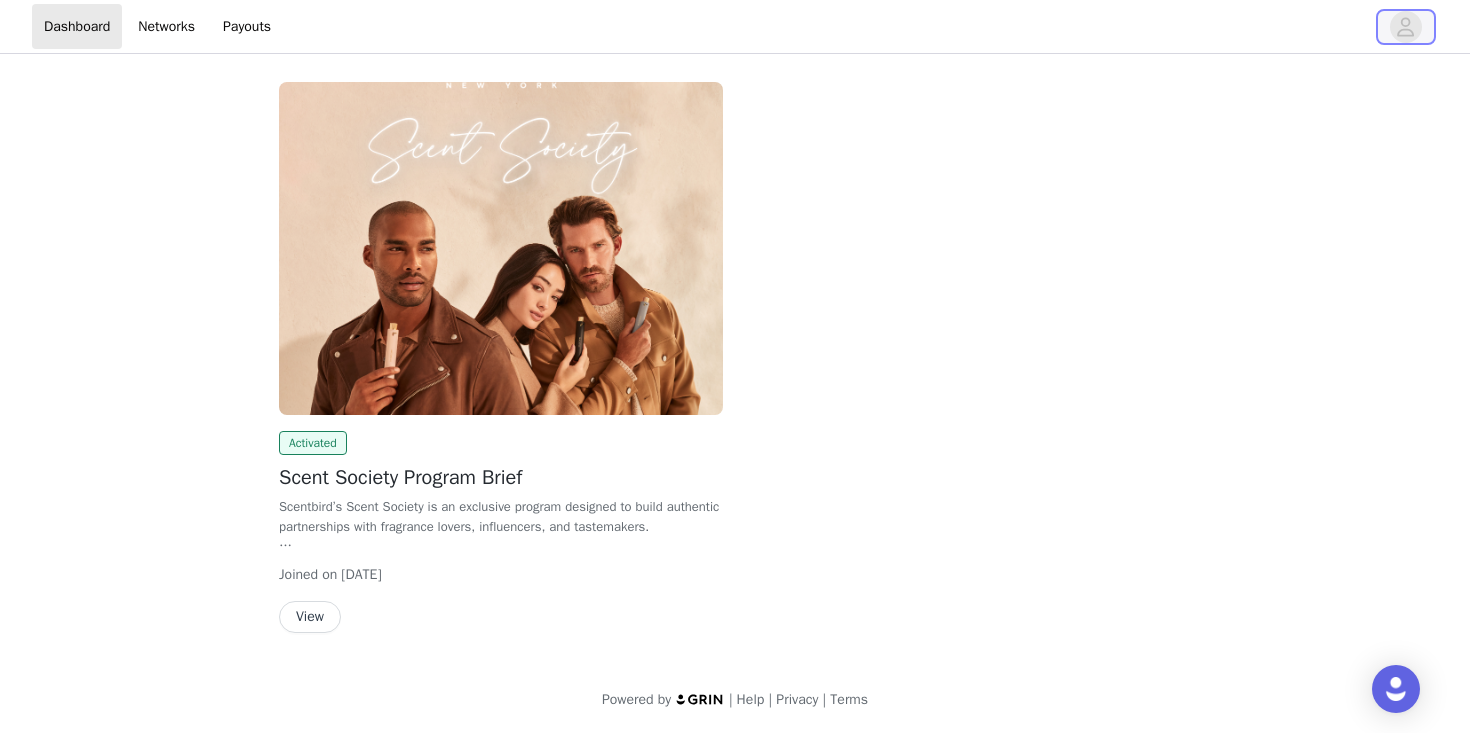 click 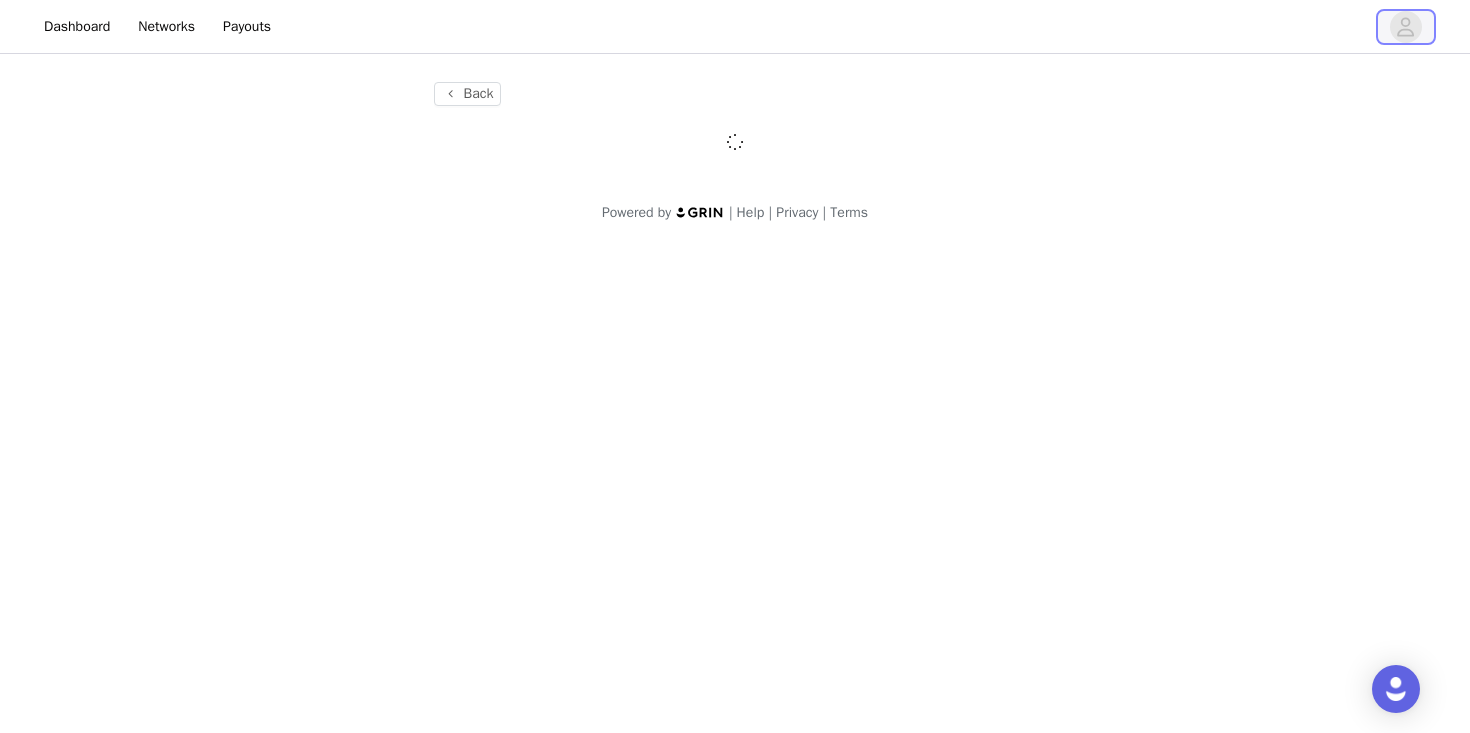 scroll, scrollTop: 0, scrollLeft: 0, axis: both 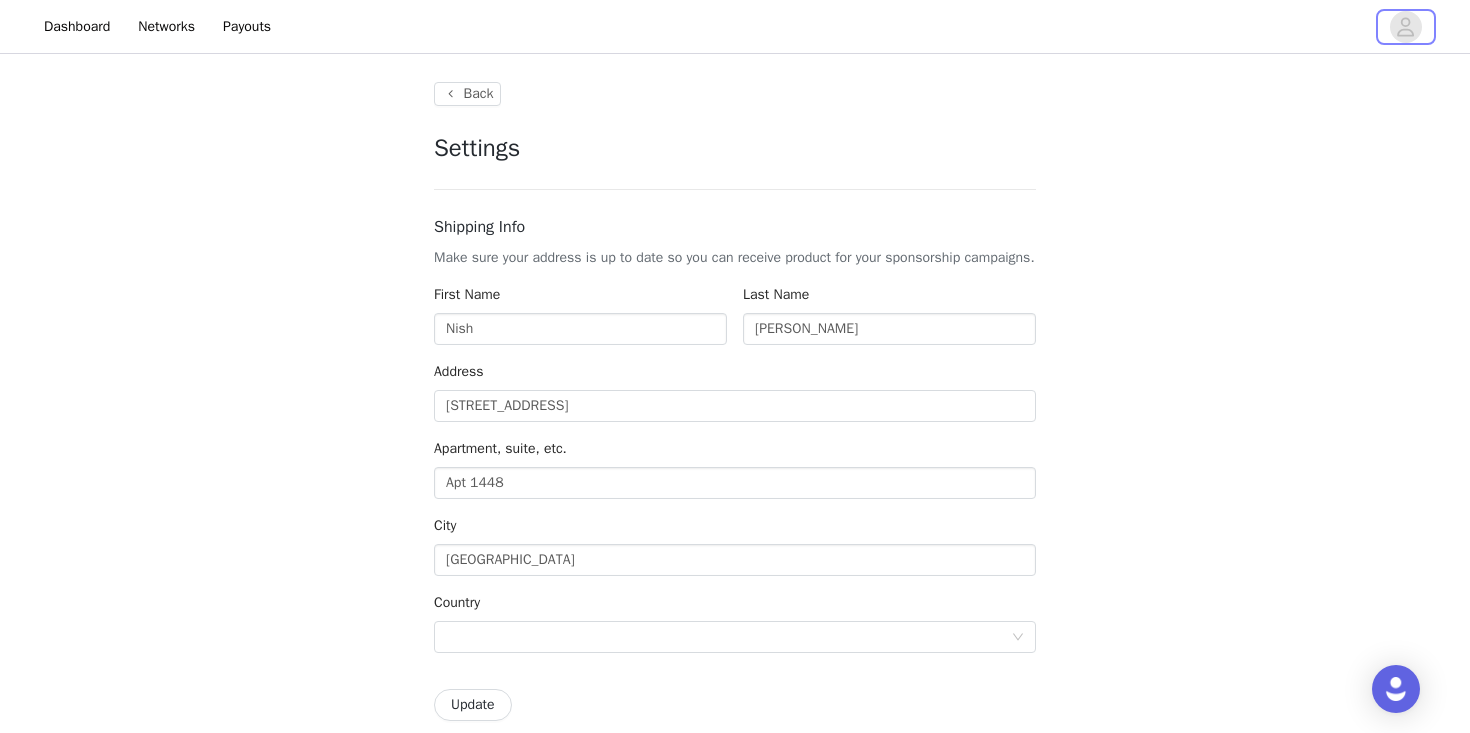 type on "+1 (United States)" 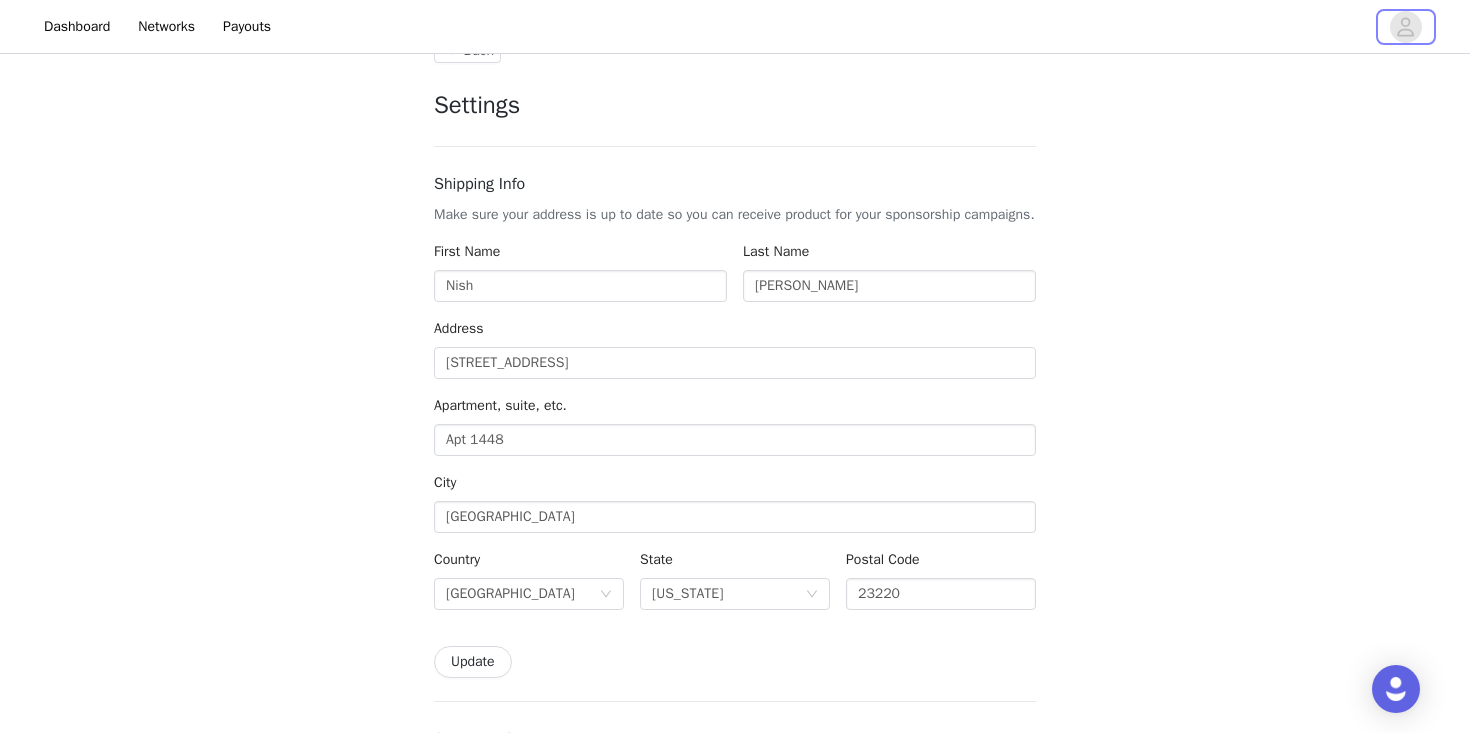 scroll, scrollTop: 0, scrollLeft: 0, axis: both 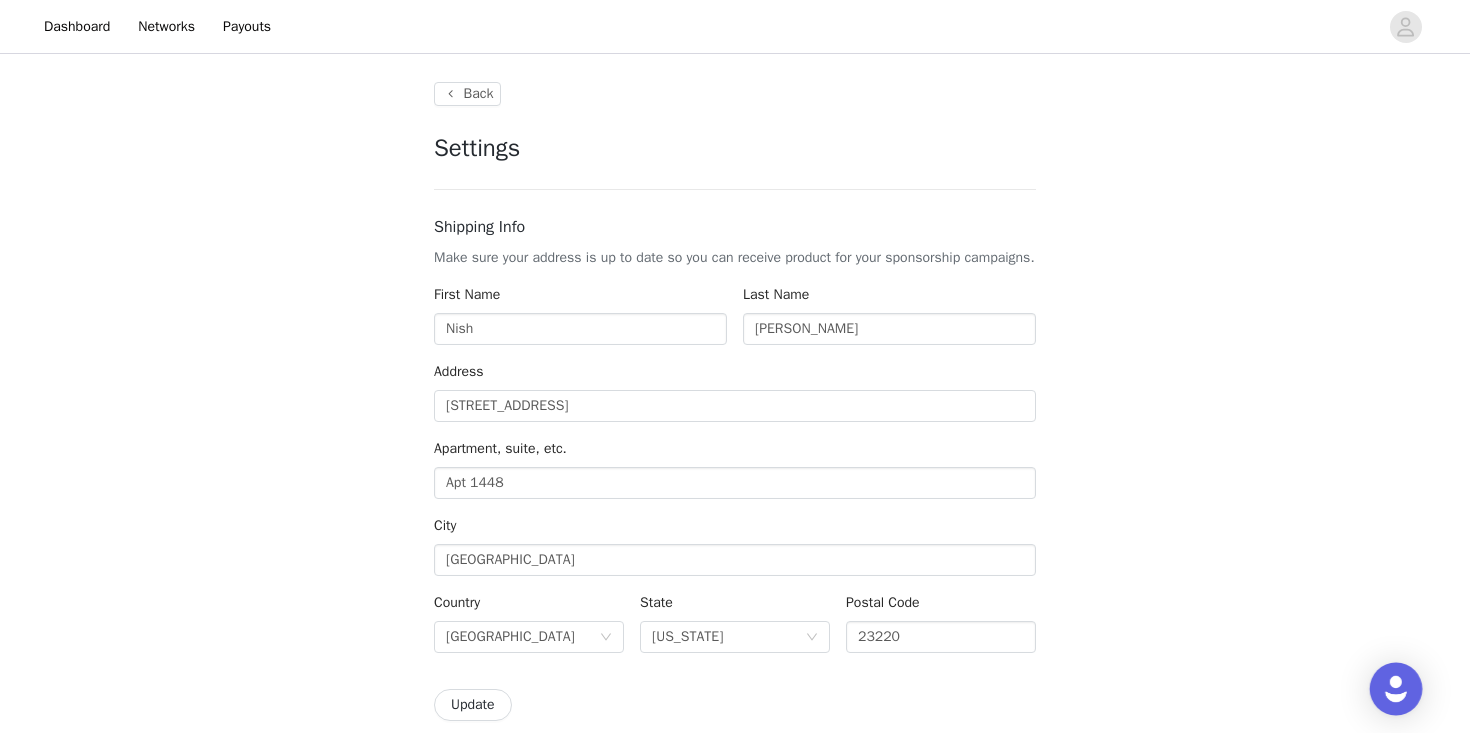 click at bounding box center (1396, 689) 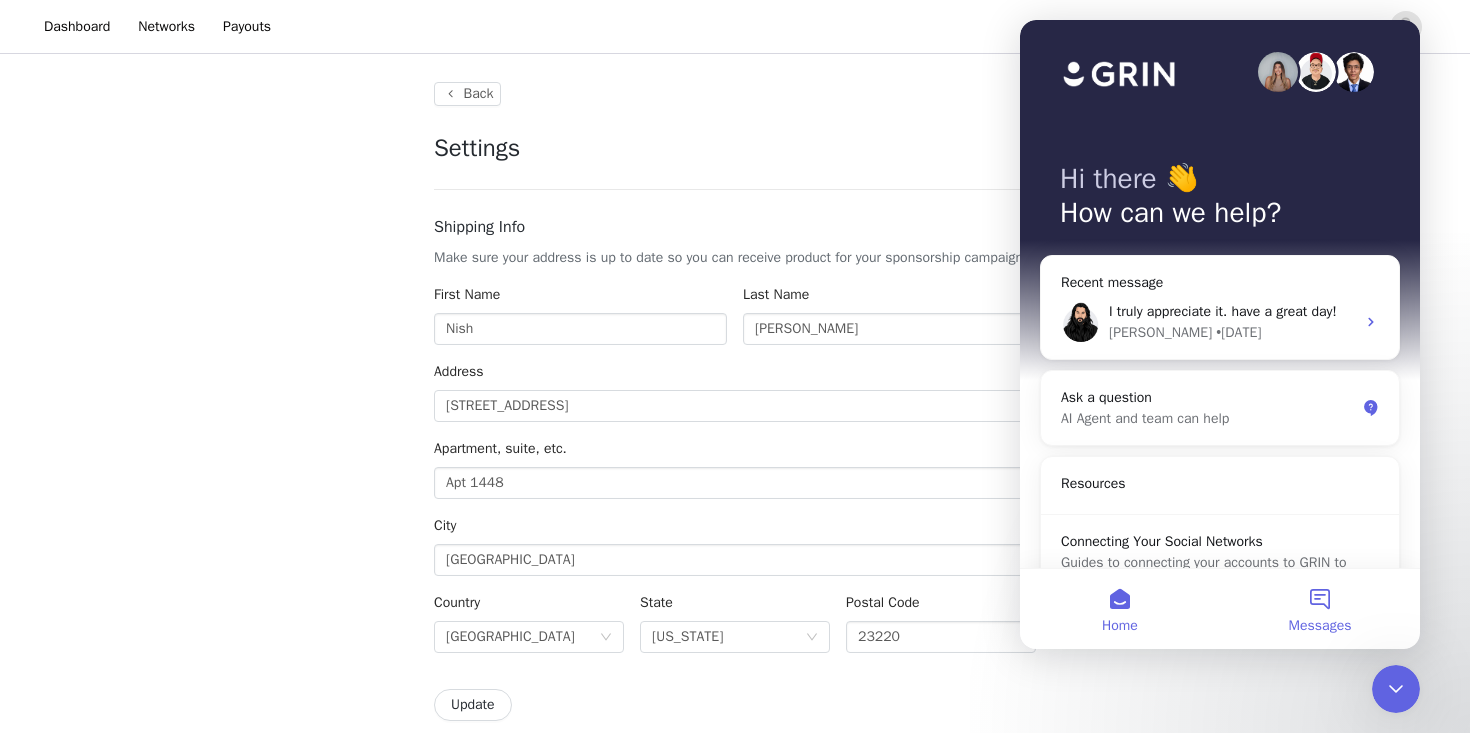 scroll, scrollTop: 0, scrollLeft: 0, axis: both 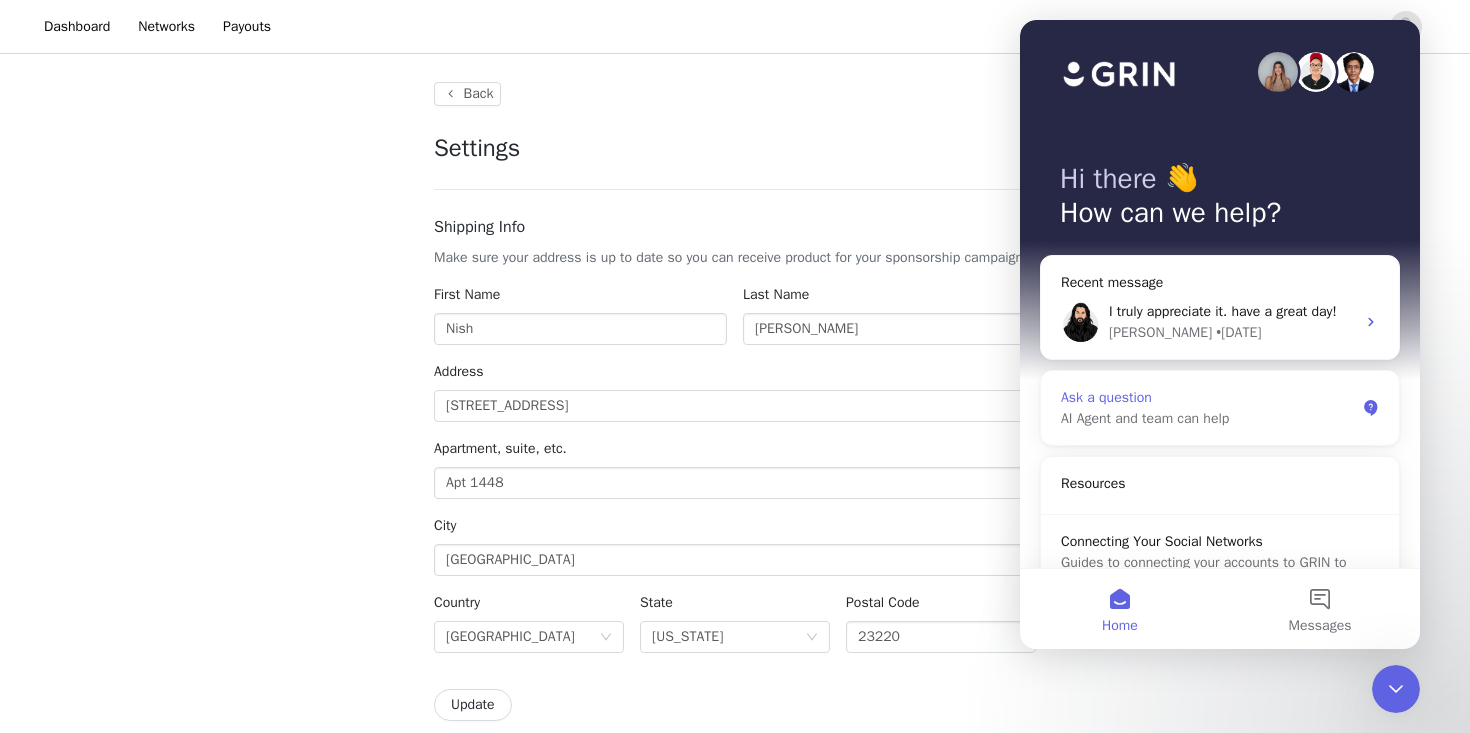 click on "AI Agent and team can help" at bounding box center [1208, 418] 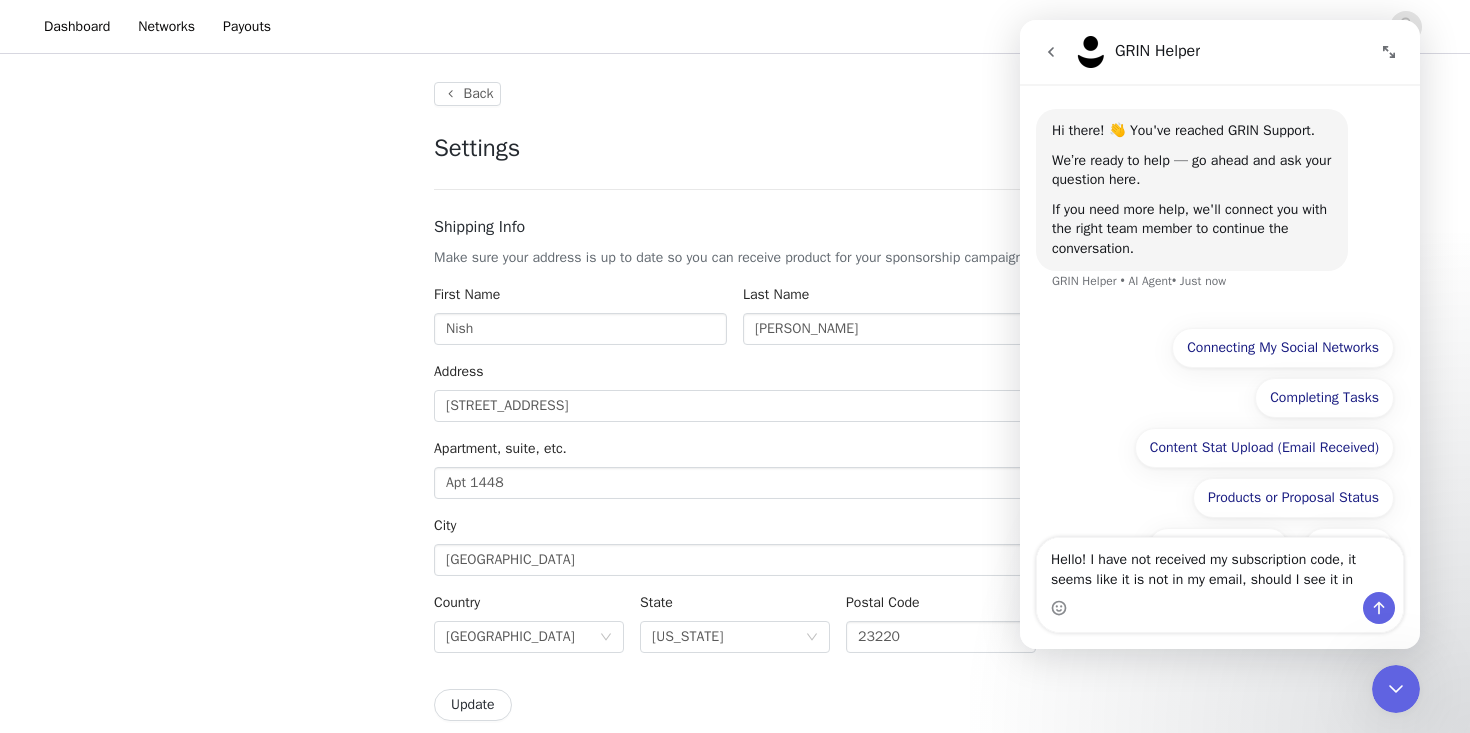 click on "Hello! I have not received my subscription code, it seems like it is not in my email, should I see it in" at bounding box center (1220, 565) 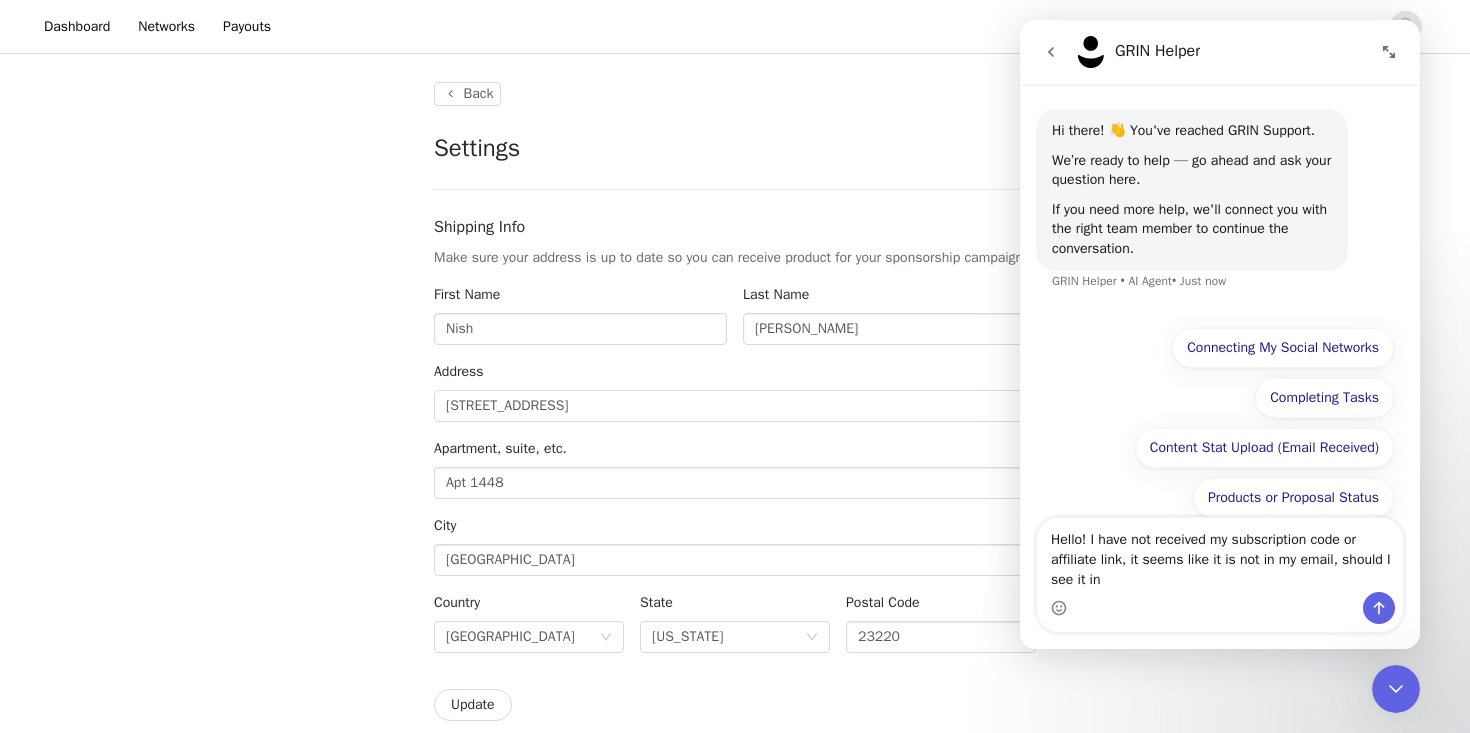 click on "Hello! I have not received my subscription code or affiliate link, it seems like it is not in my email, should I see it in" at bounding box center [1220, 555] 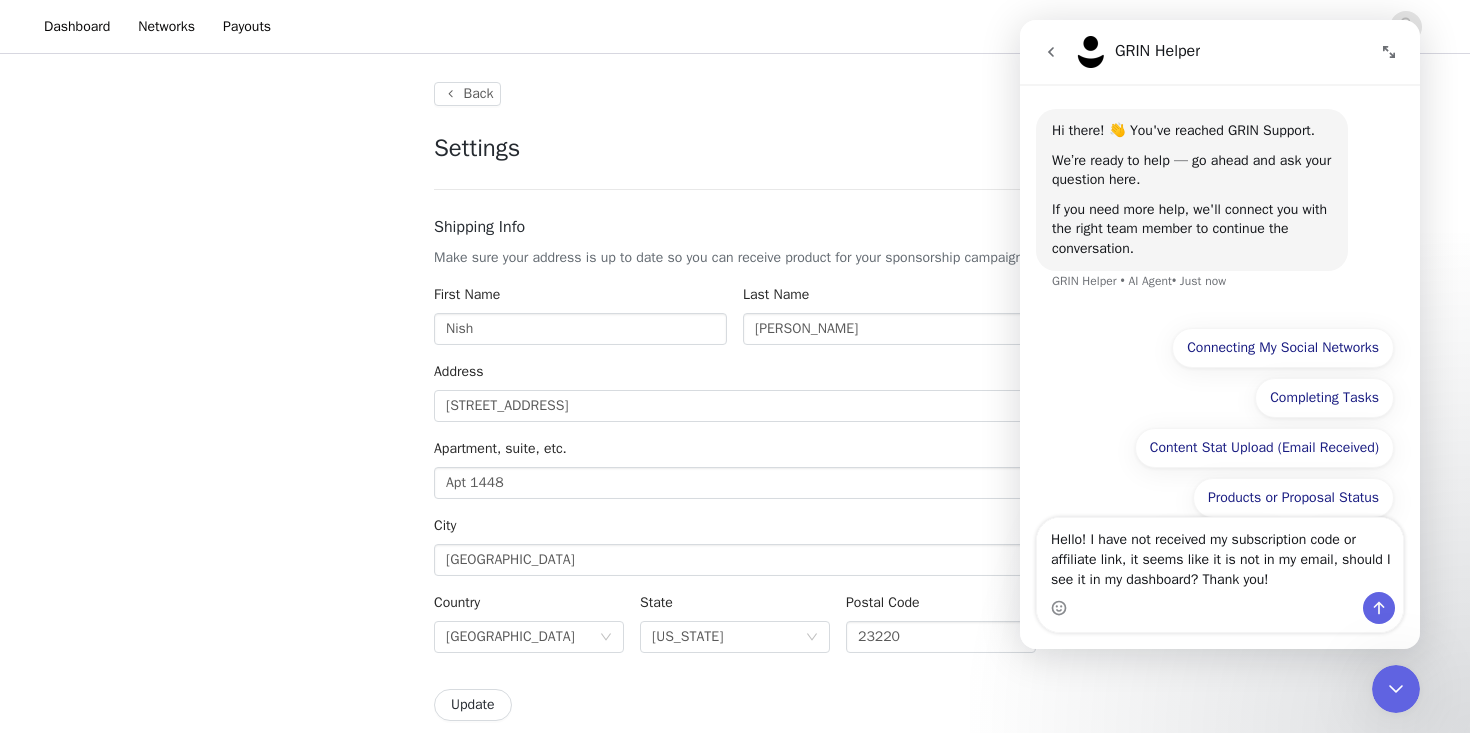 type on "Hello! I have not received my subscription code or affiliate link, it seems like it is not in my email, should I see it in my dashboard? Thank you!" 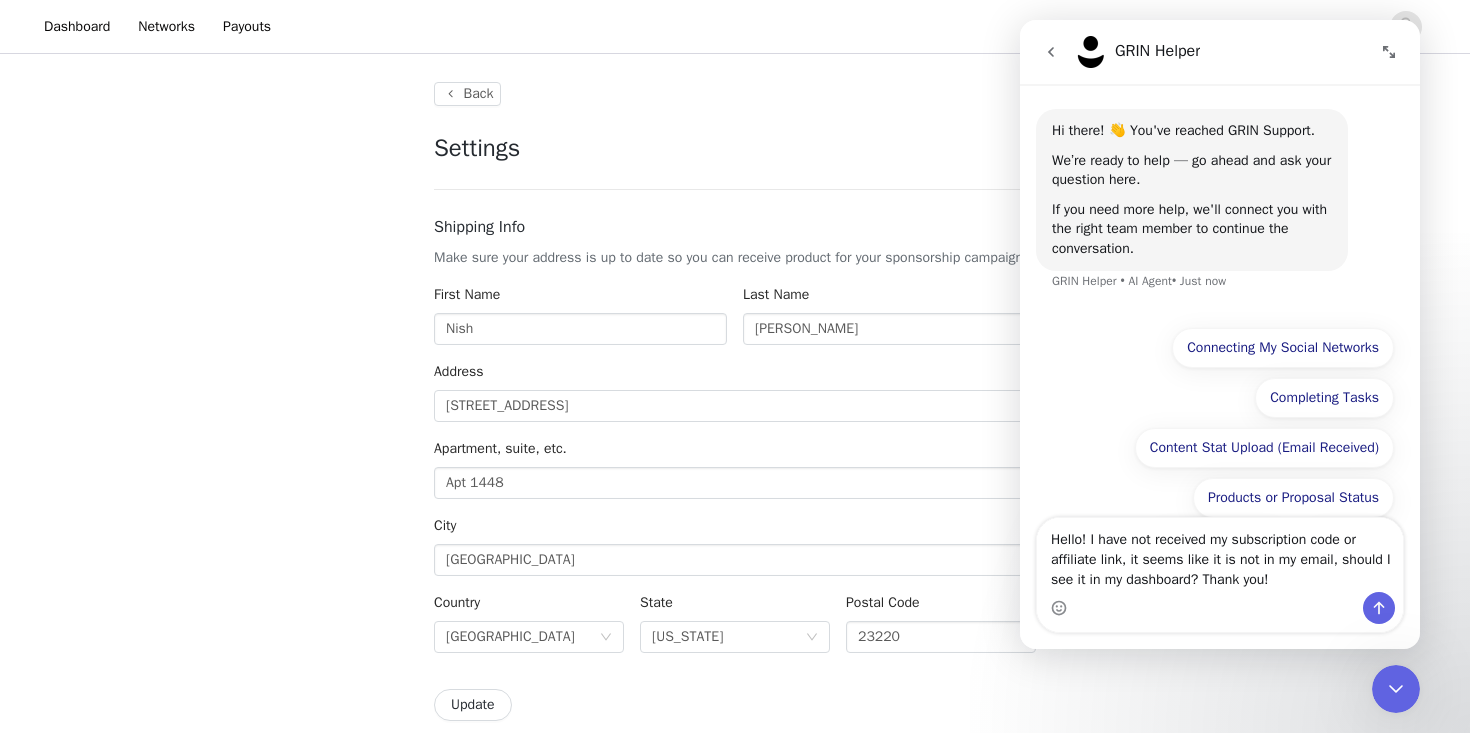 type 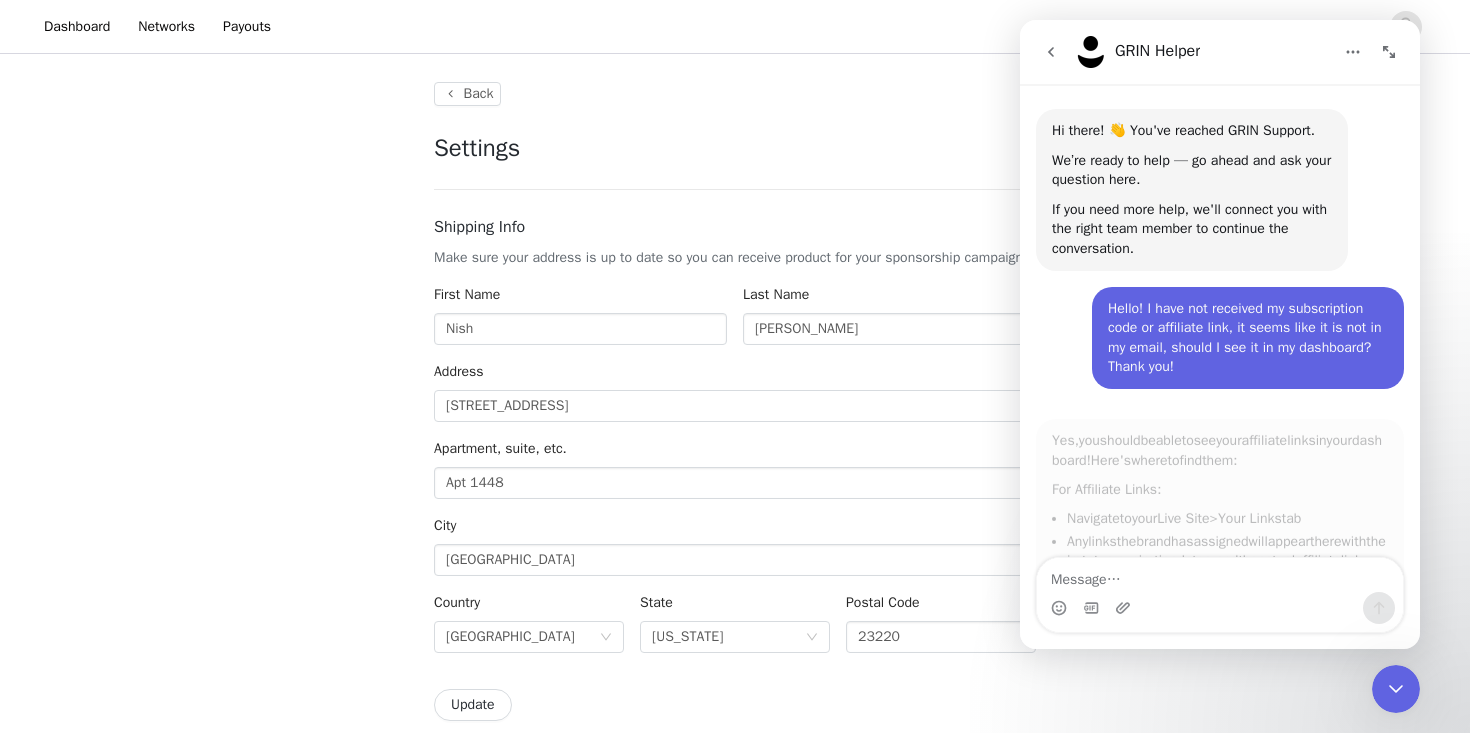 scroll, scrollTop: 26, scrollLeft: 0, axis: vertical 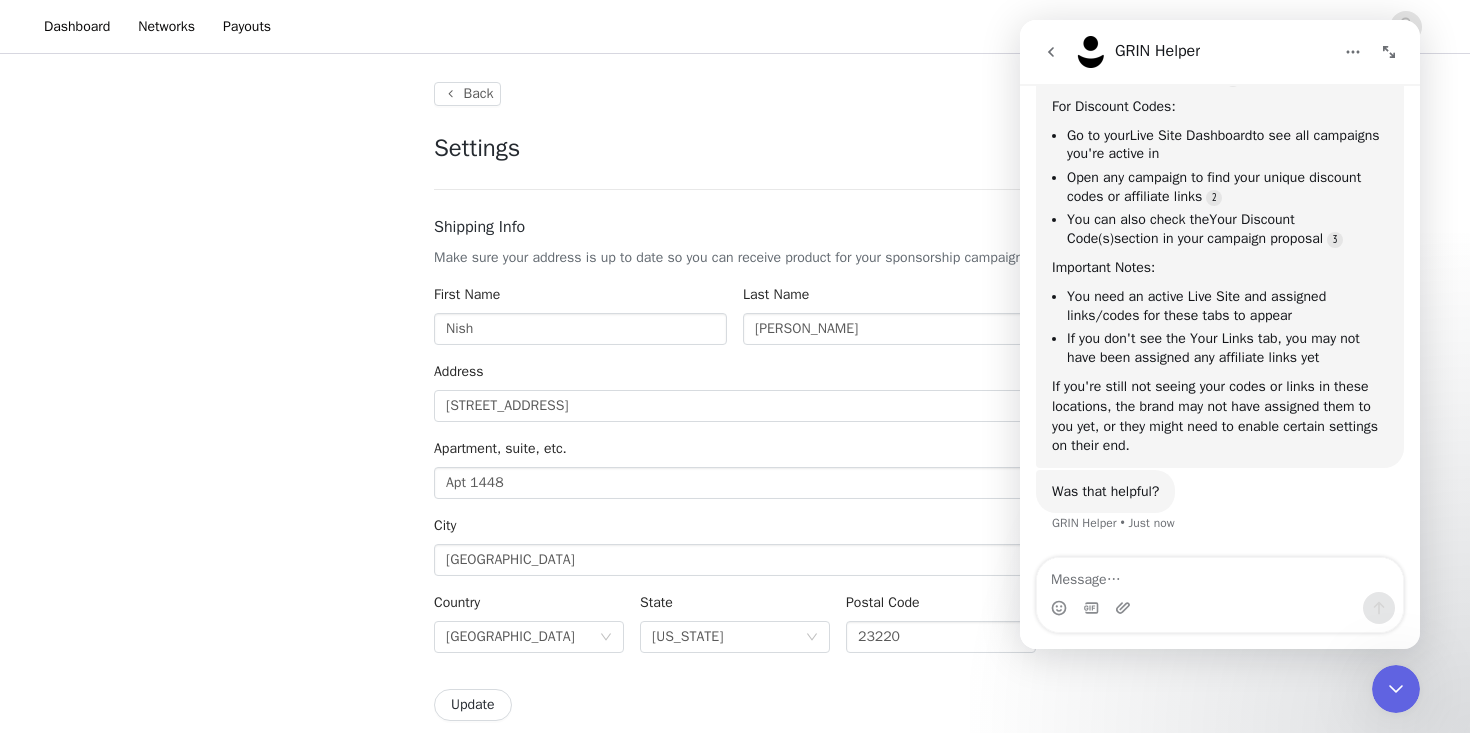 click at bounding box center (1220, 575) 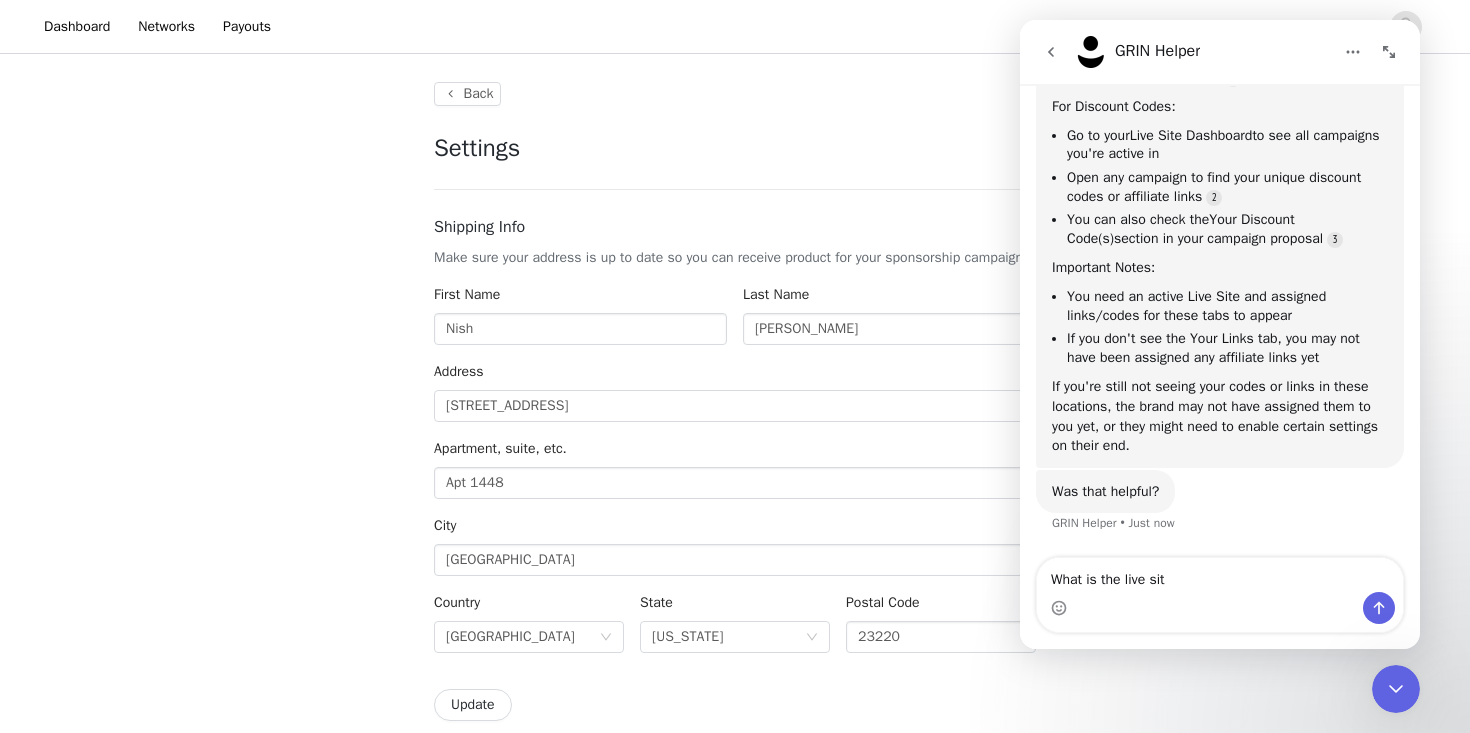 type on "What is the live site" 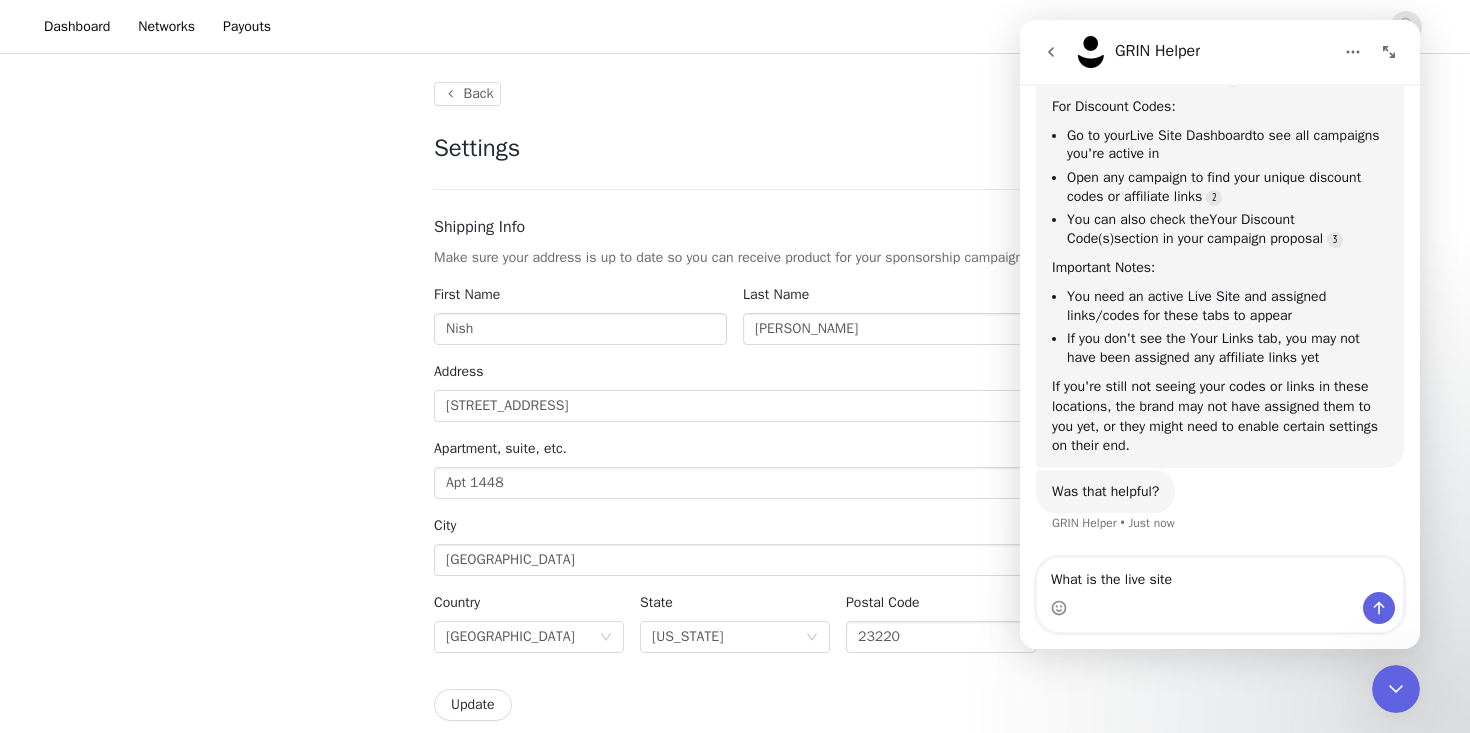 type 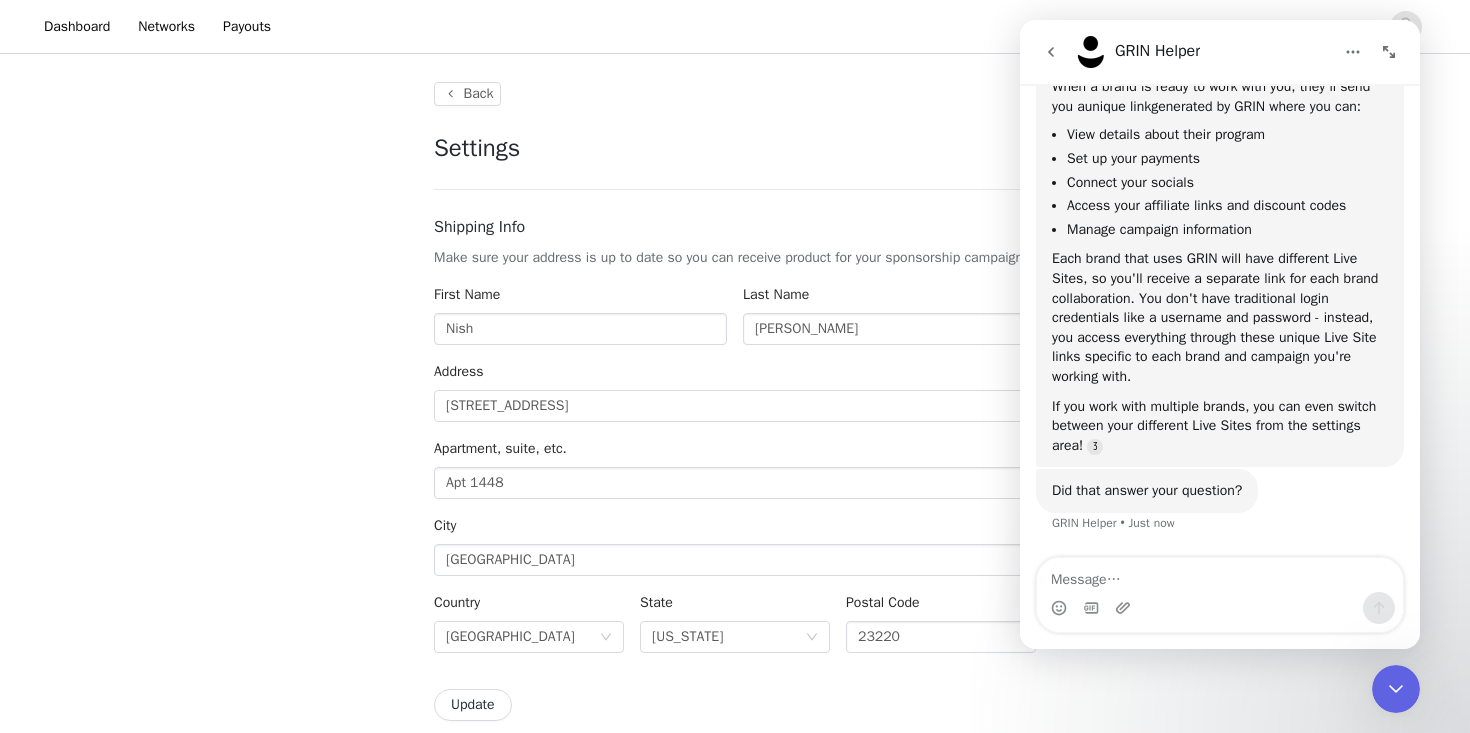 scroll, scrollTop: 1077, scrollLeft: 0, axis: vertical 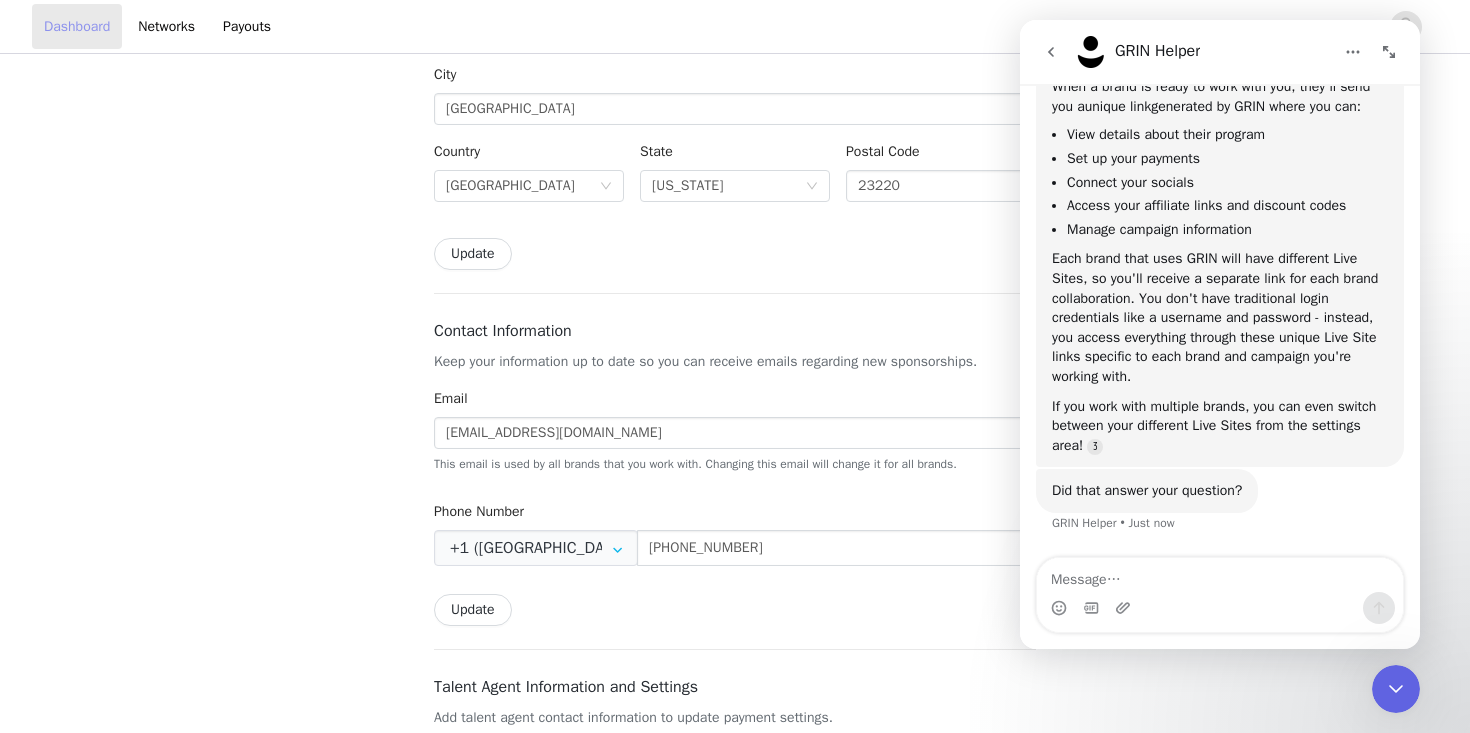 click on "Dashboard" at bounding box center [77, 26] 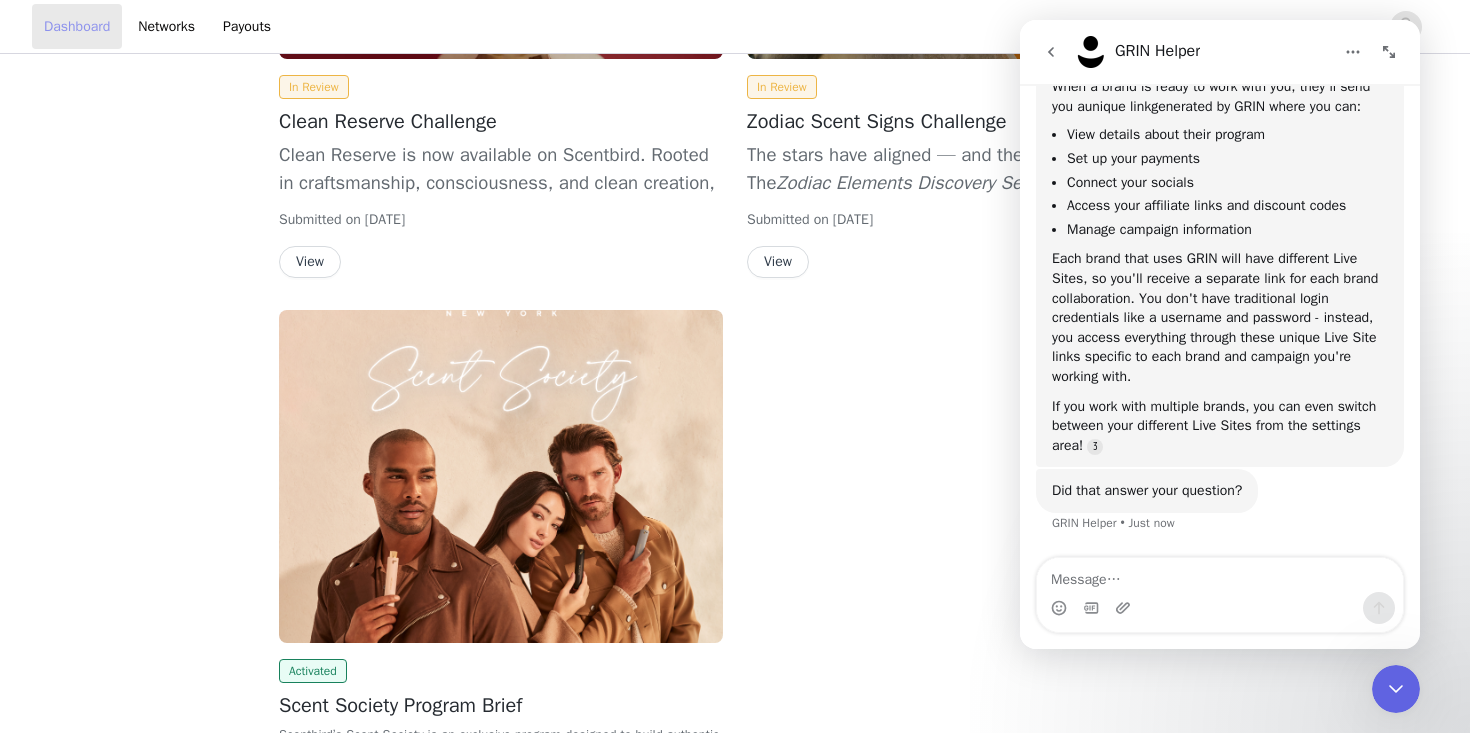 scroll, scrollTop: 0, scrollLeft: 0, axis: both 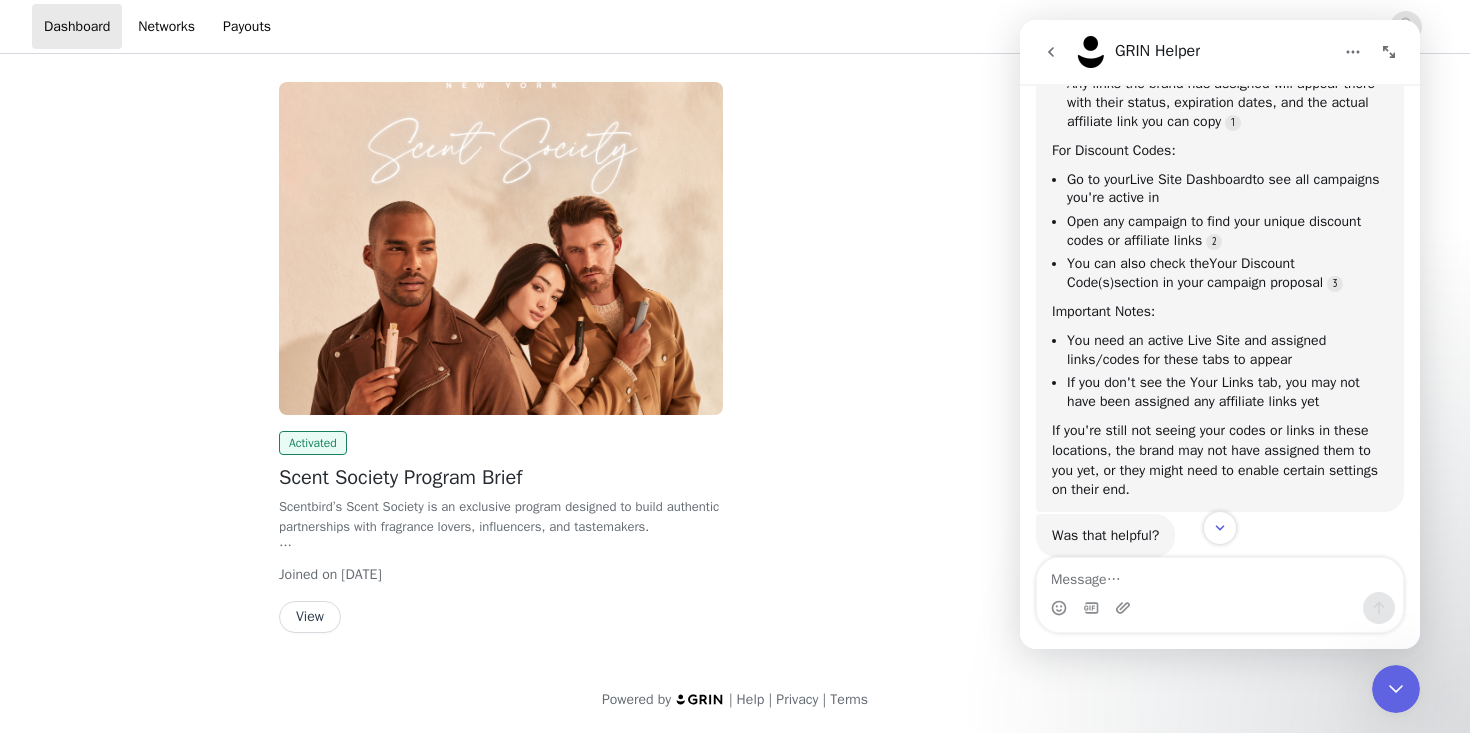 click on "View" at bounding box center (310, 617) 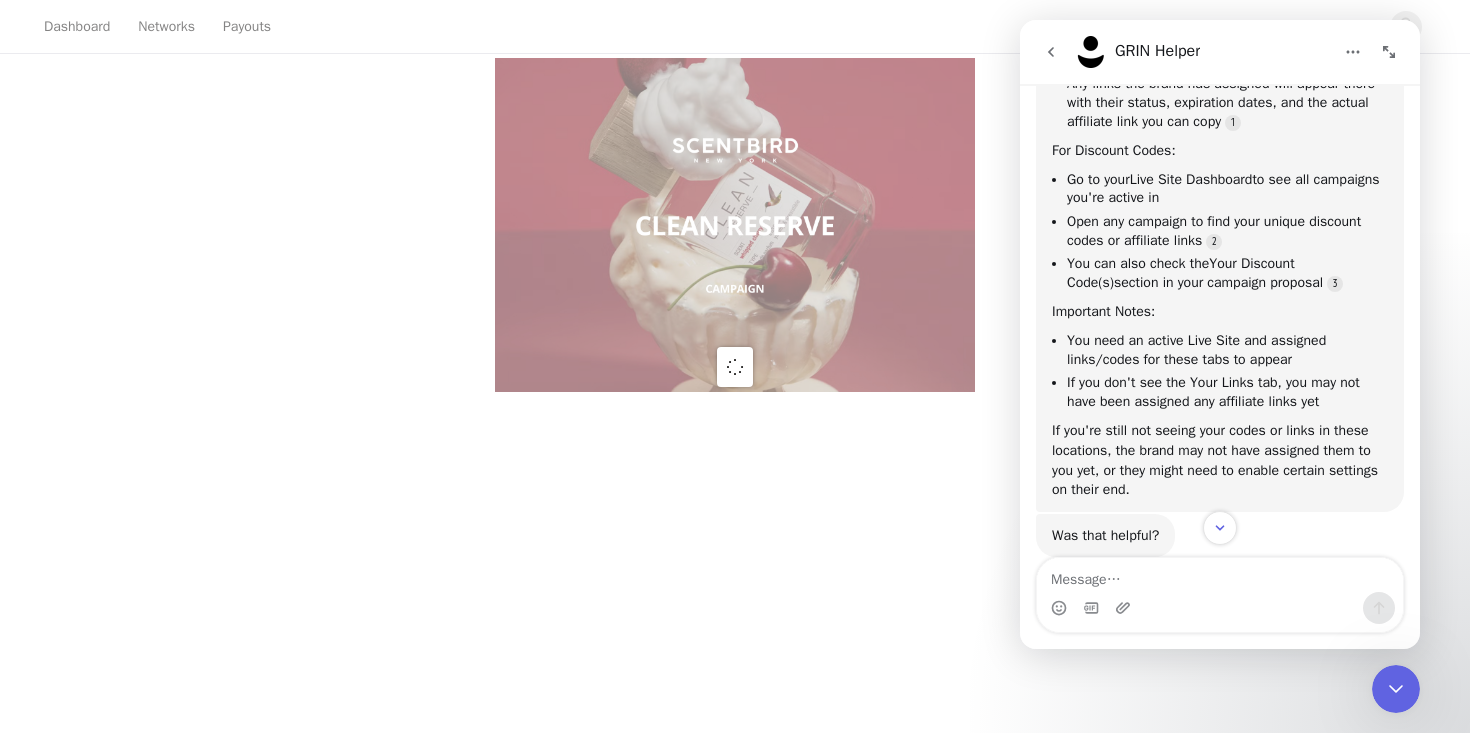 scroll, scrollTop: 0, scrollLeft: 0, axis: both 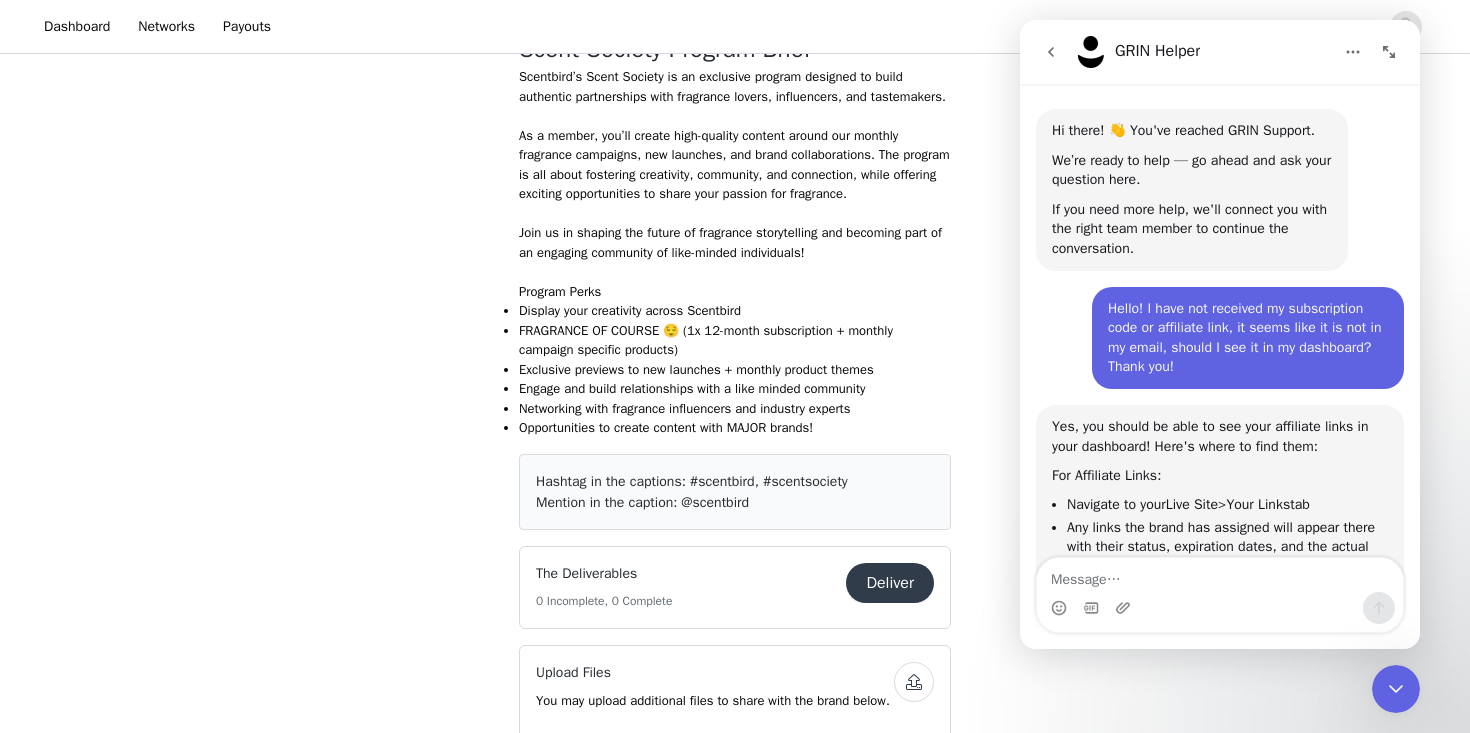 click on "FRAGRANCE OF COURSE 😌 (1x 12-month subscription + monthly campaign specific products)" at bounding box center [735, 340] 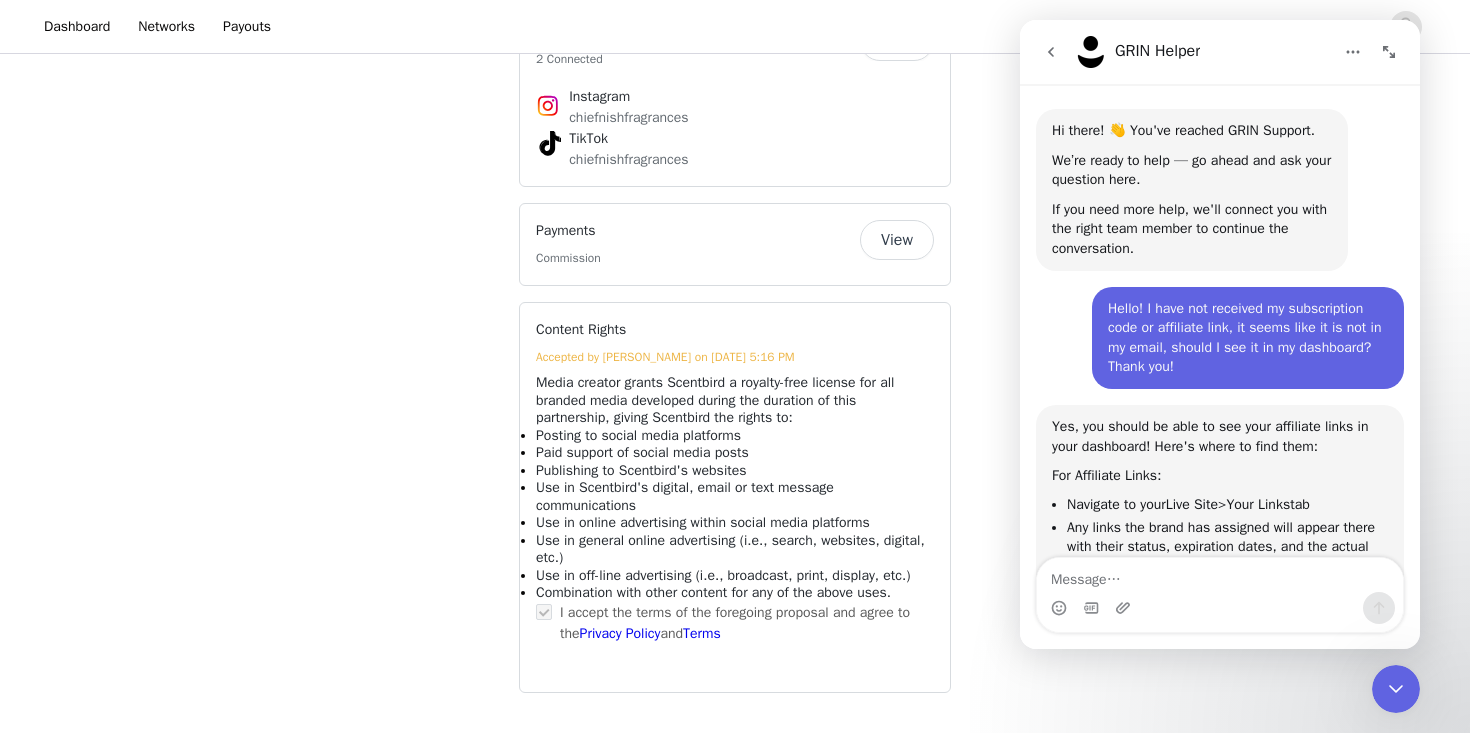scroll, scrollTop: 1670, scrollLeft: 0, axis: vertical 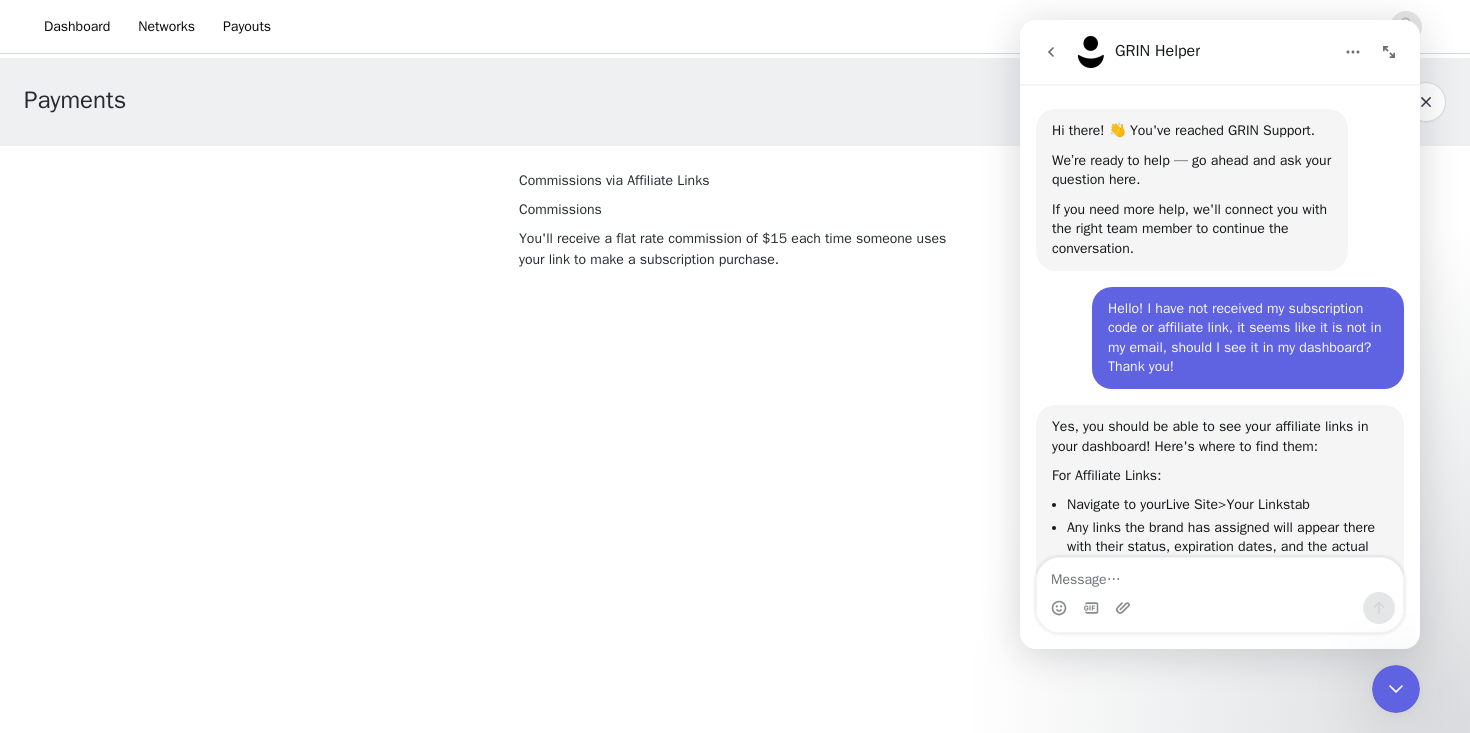 click at bounding box center [1051, 52] 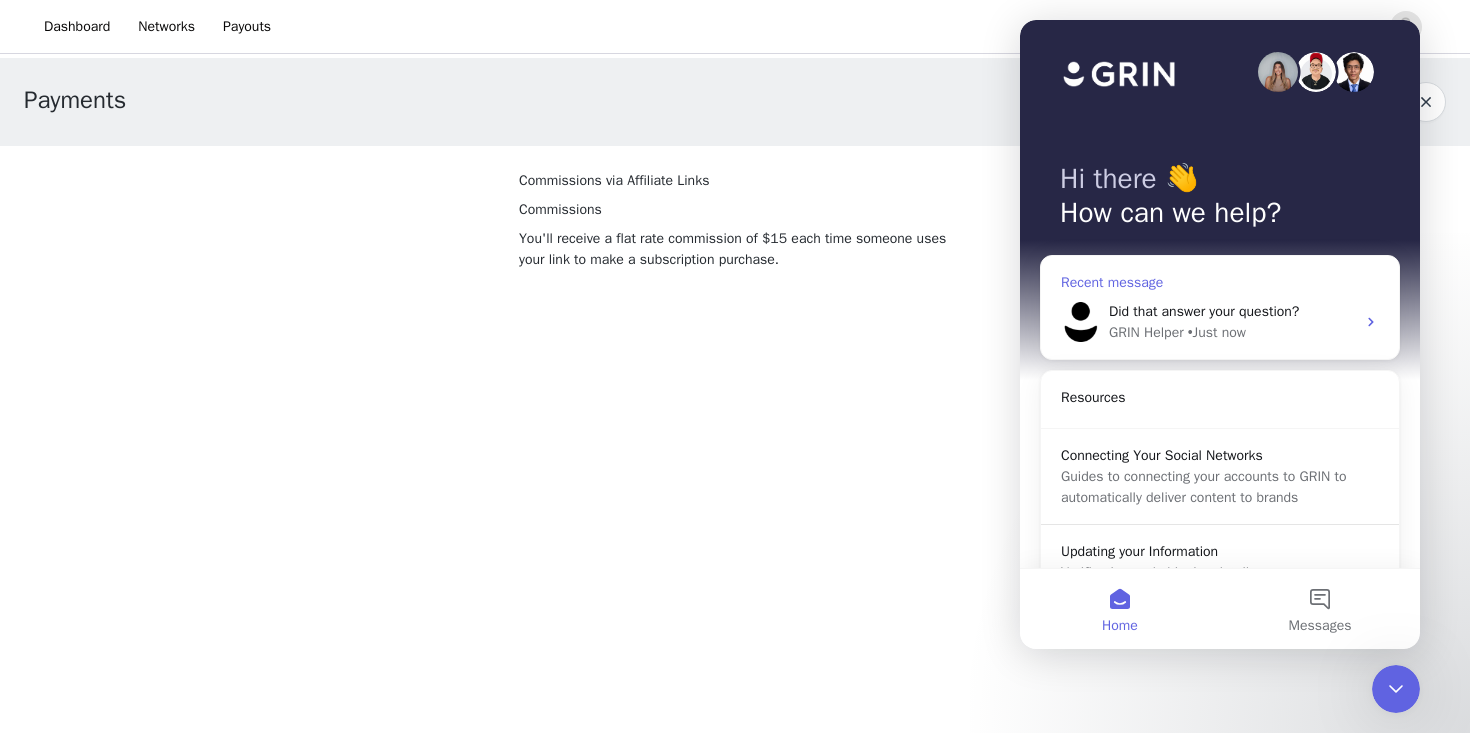 click on "Did that answer your question?" at bounding box center (1204, 311) 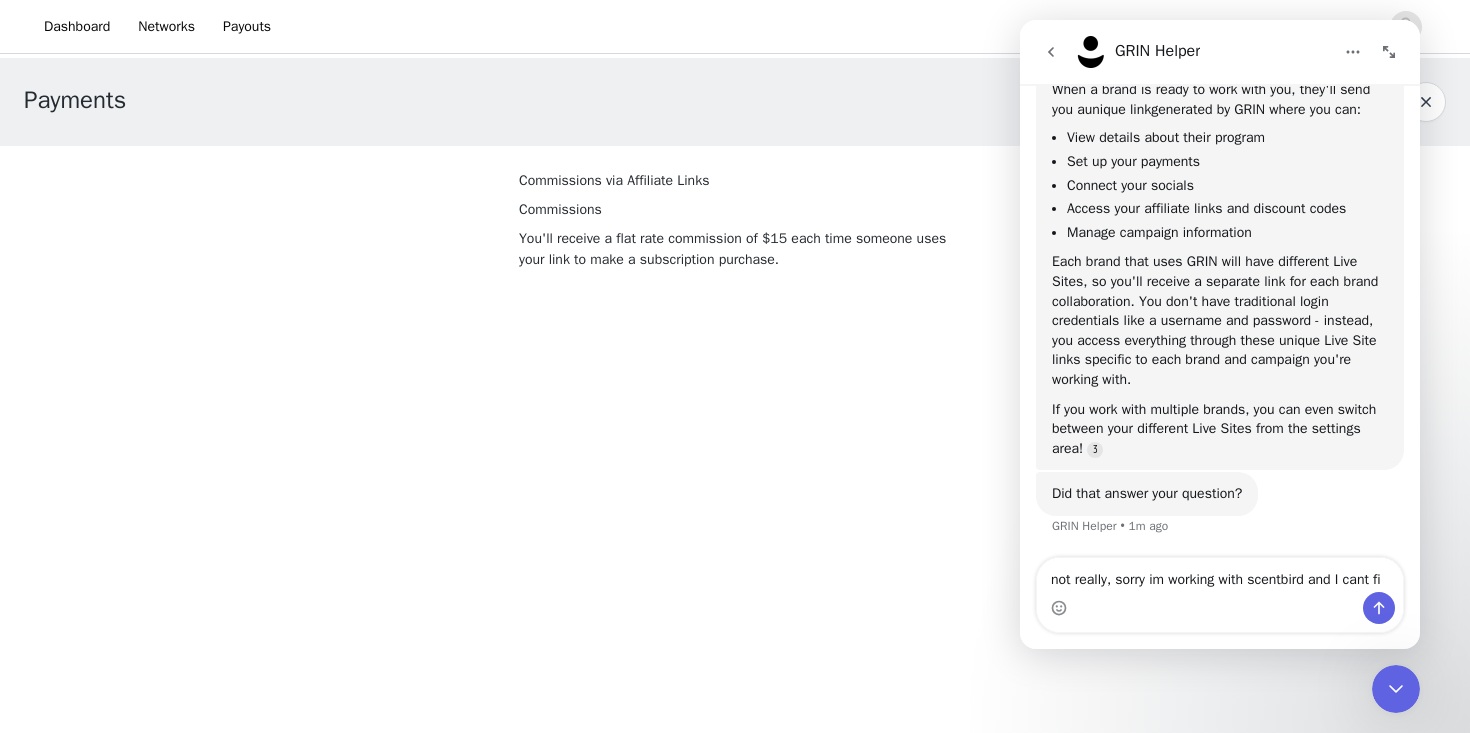 scroll, scrollTop: 1097, scrollLeft: 0, axis: vertical 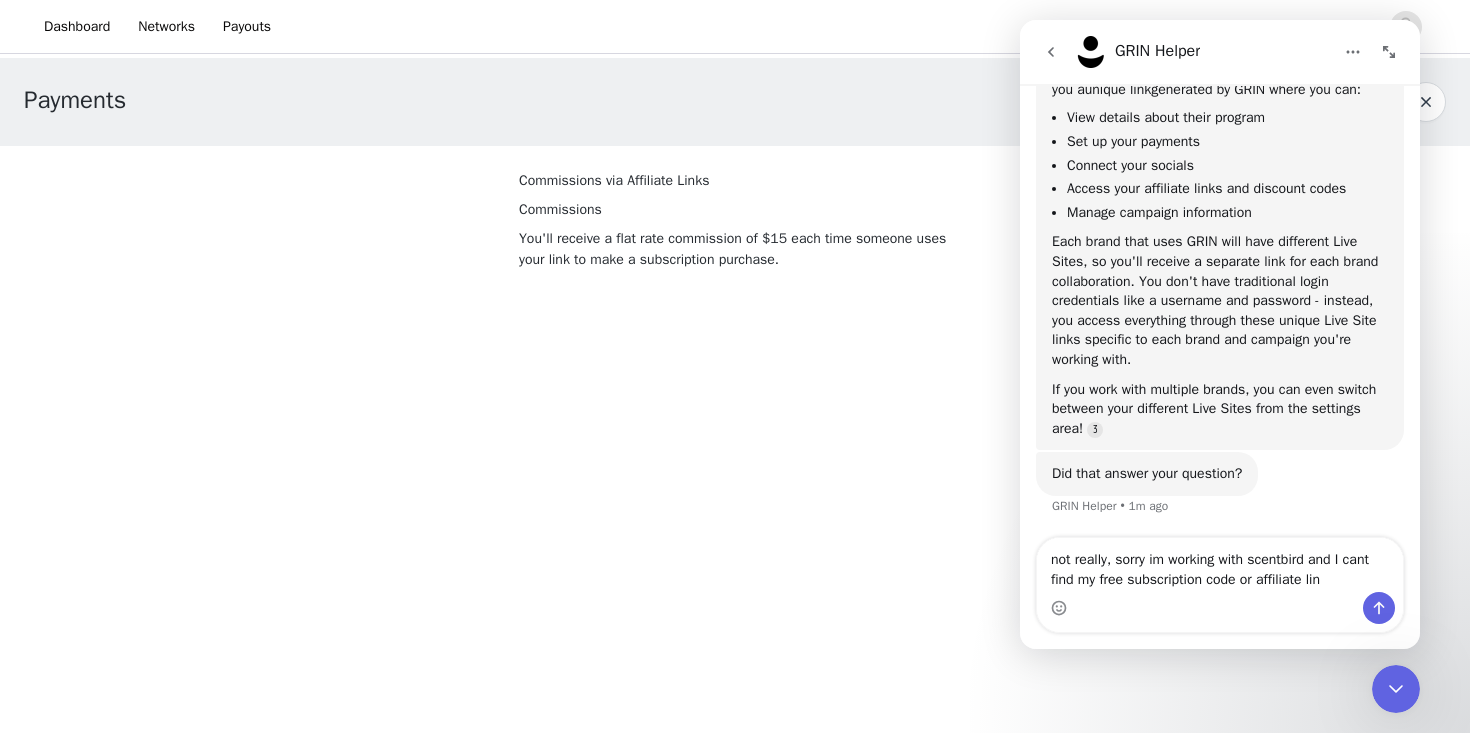 type on "not really, sorry im working with scentbird and I cant find my free subscription code or affiliate link" 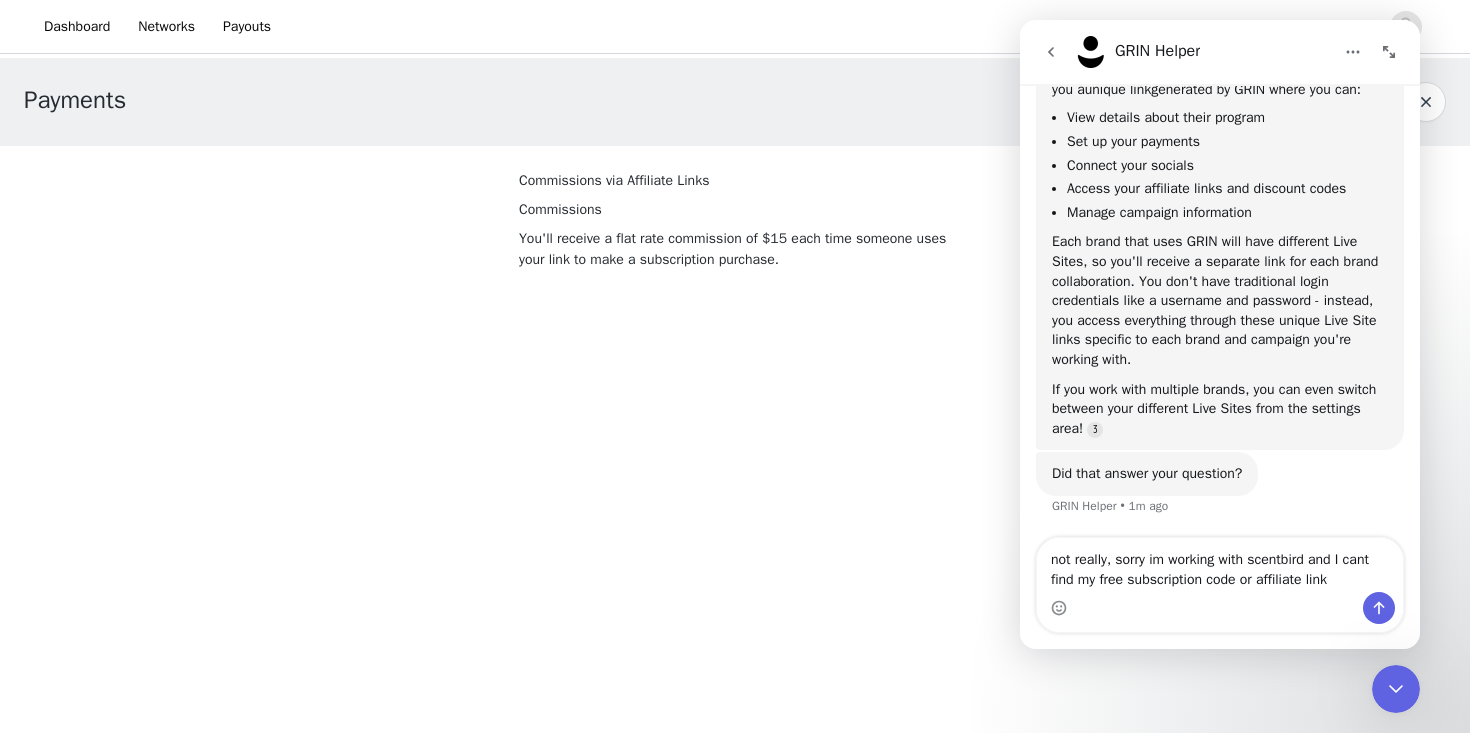 type 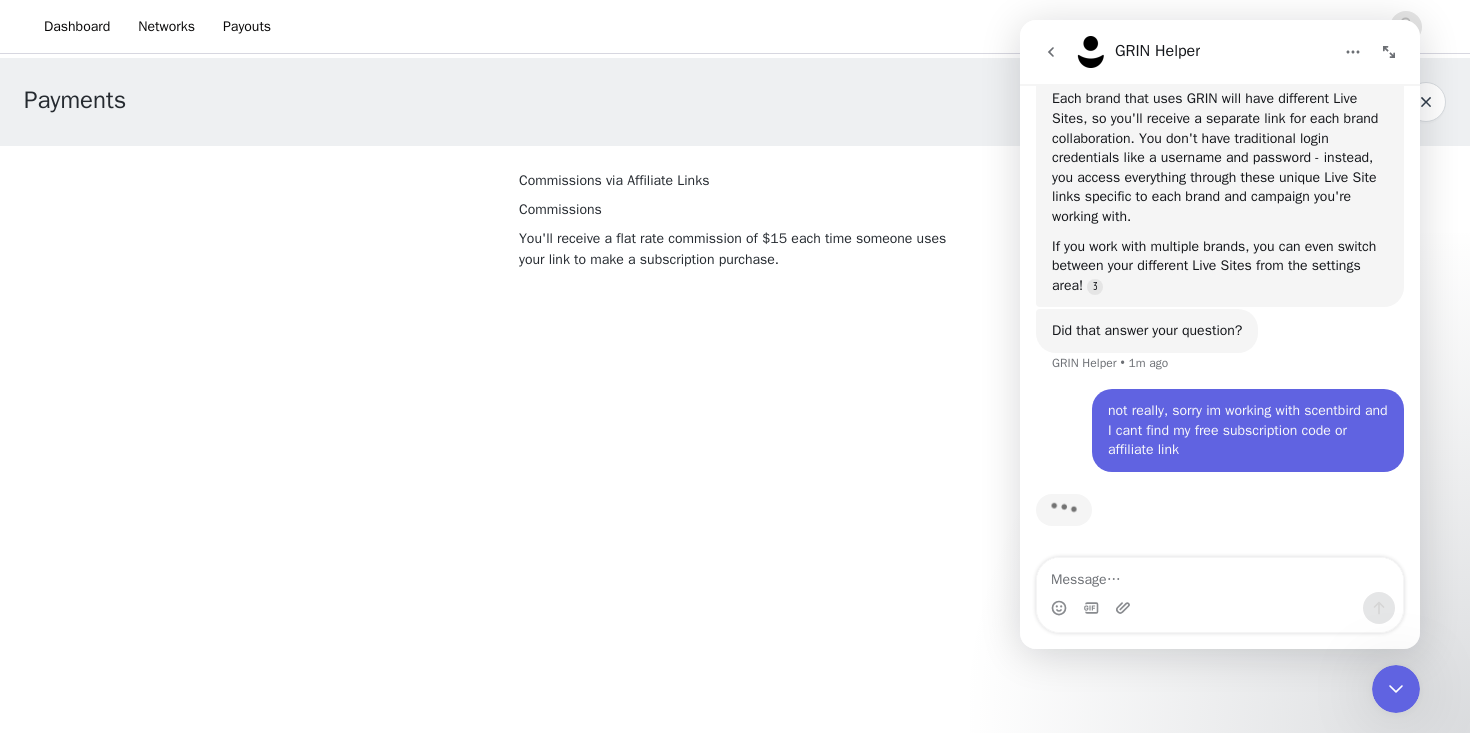 scroll, scrollTop: 1241, scrollLeft: 0, axis: vertical 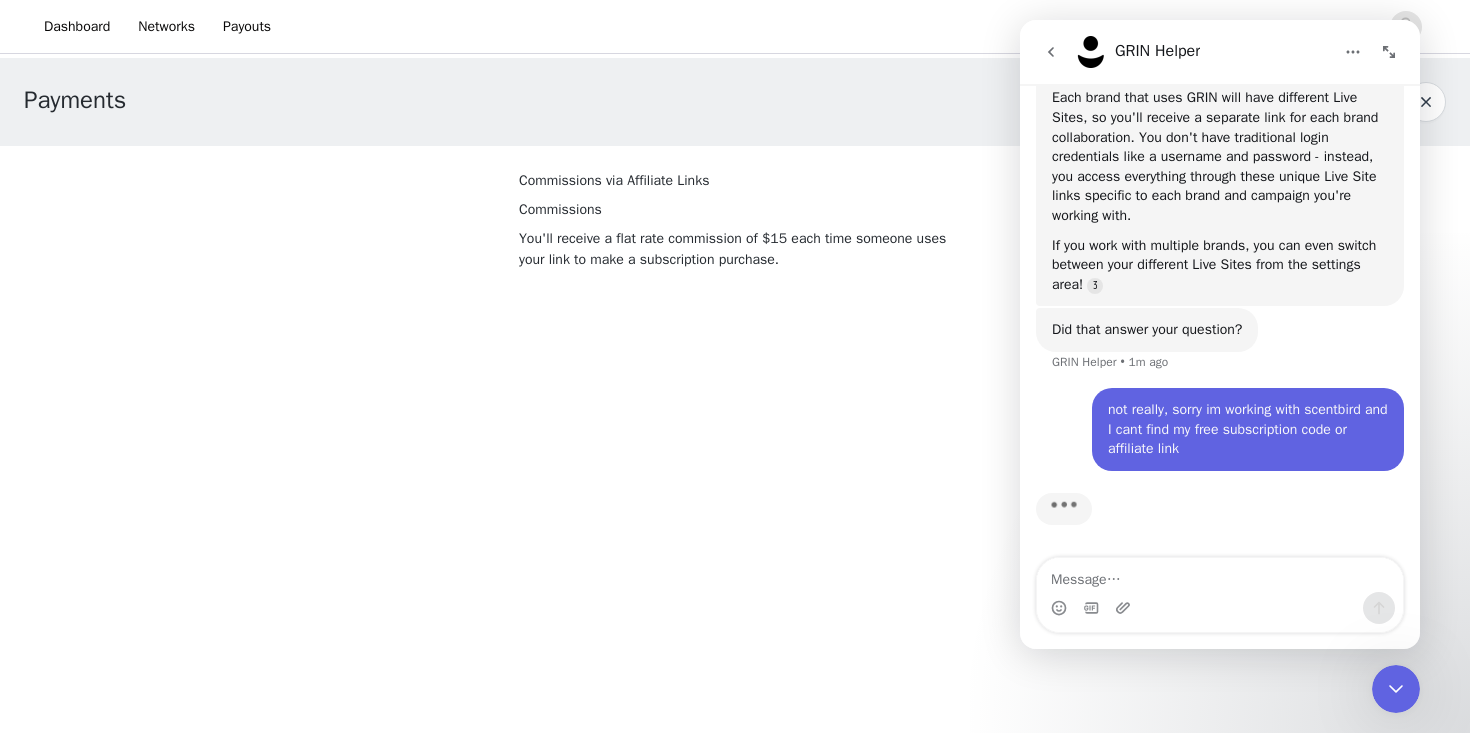 click on "Payments" at bounding box center [75, 100] 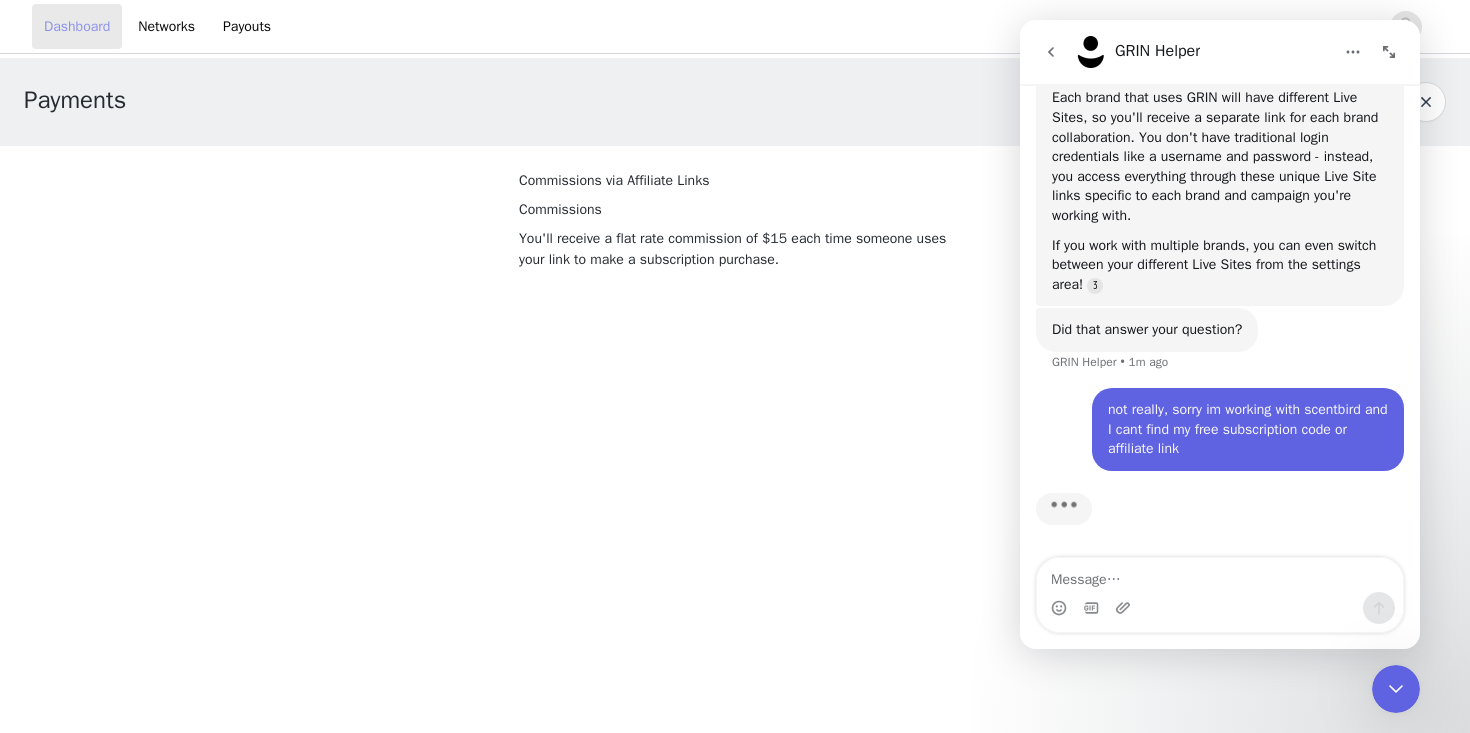 click on "Dashboard" at bounding box center (77, 26) 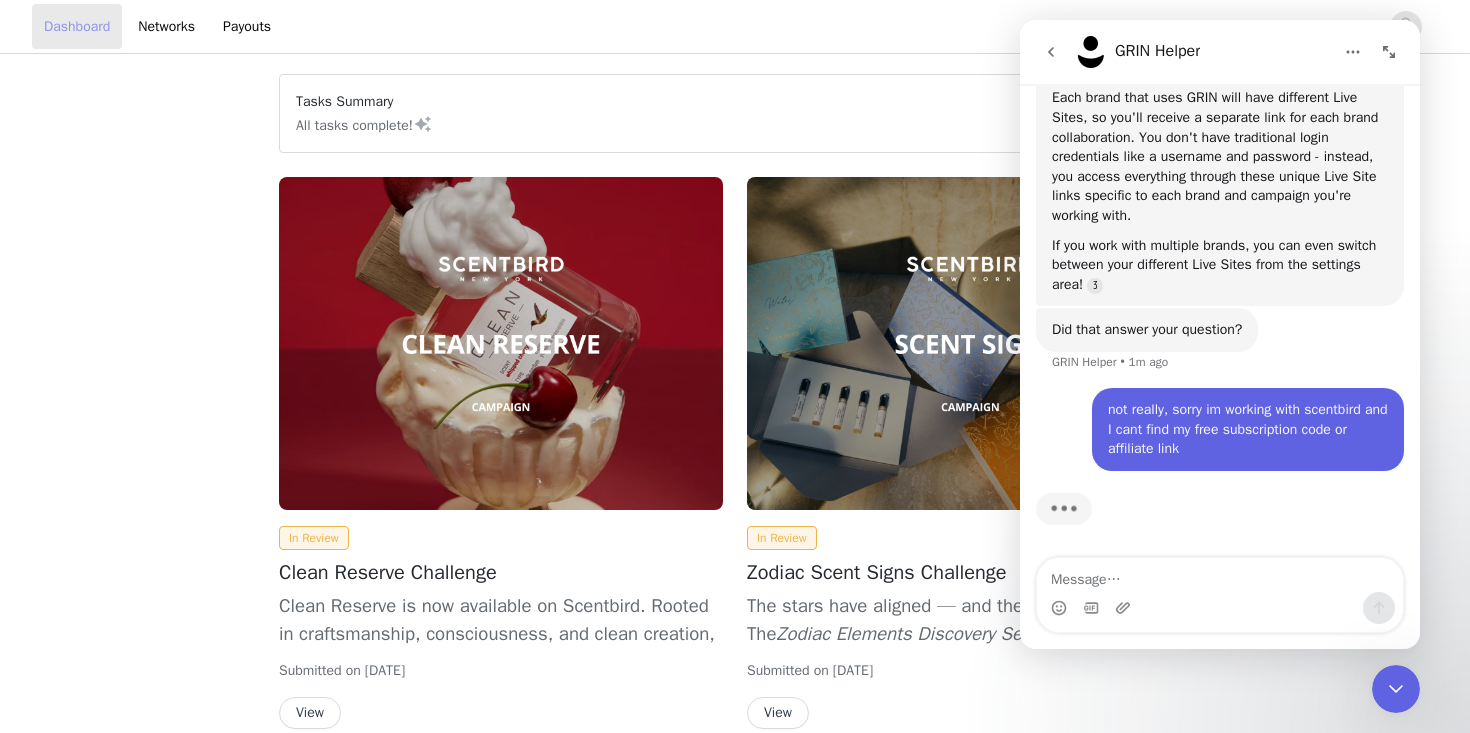scroll, scrollTop: 3, scrollLeft: 0, axis: vertical 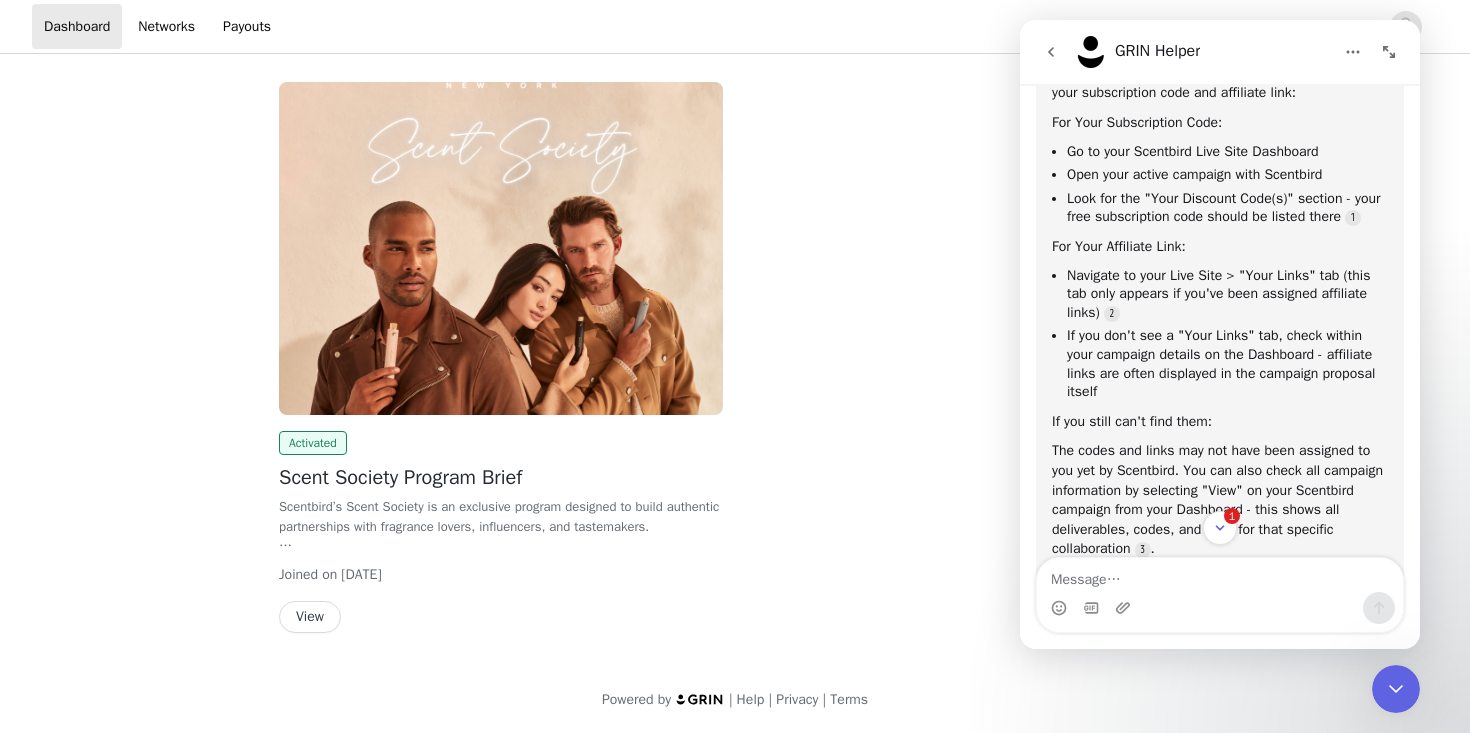 click at bounding box center [501, 248] 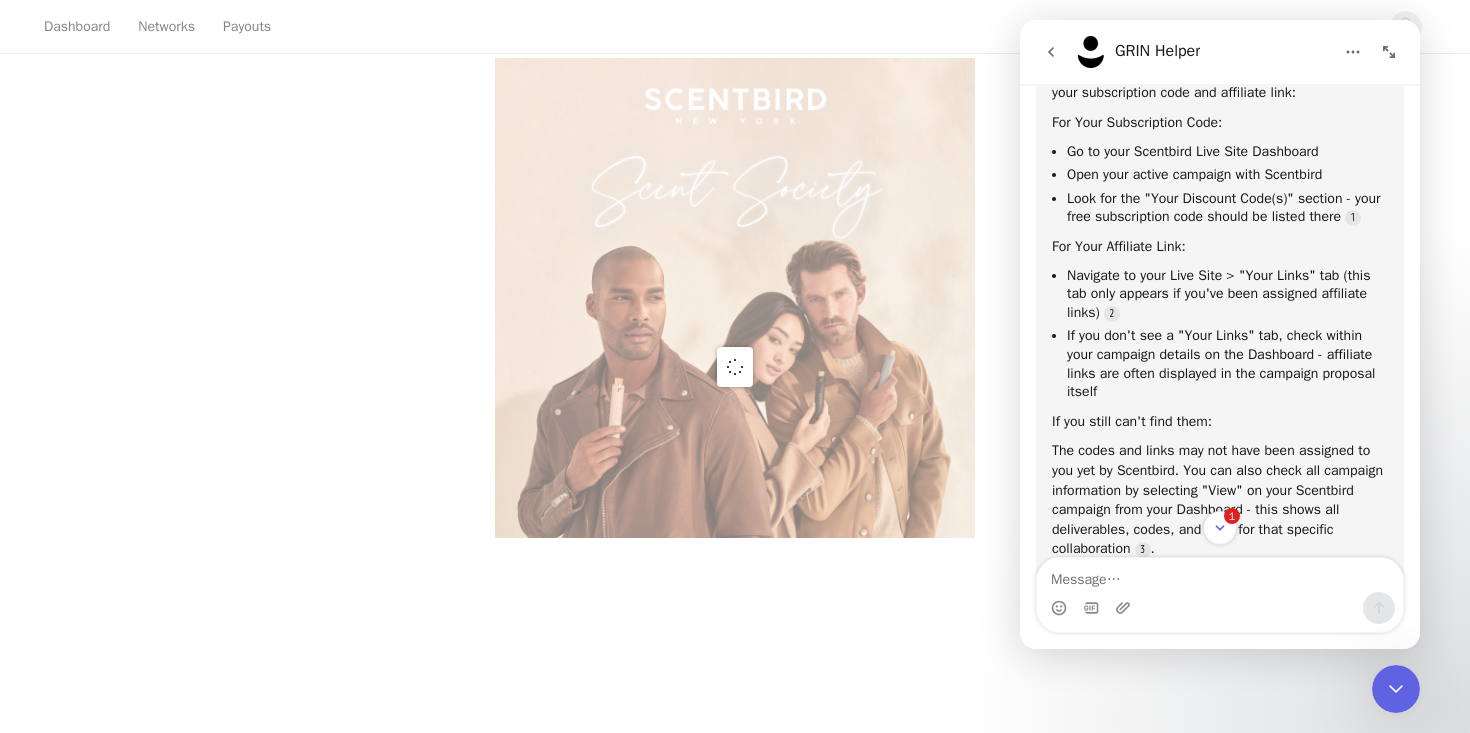 scroll, scrollTop: 0, scrollLeft: 0, axis: both 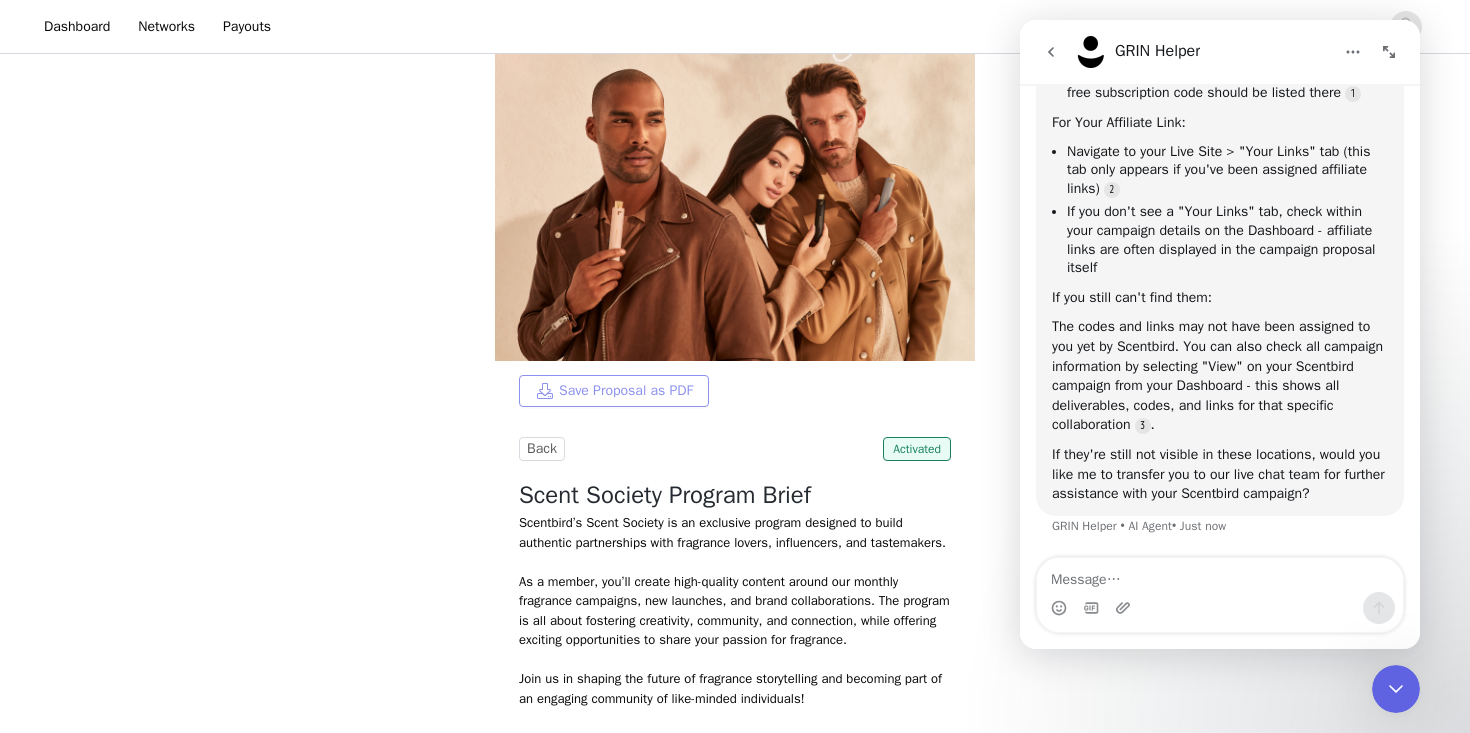 click on "Save Proposal as PDF" at bounding box center (614, 391) 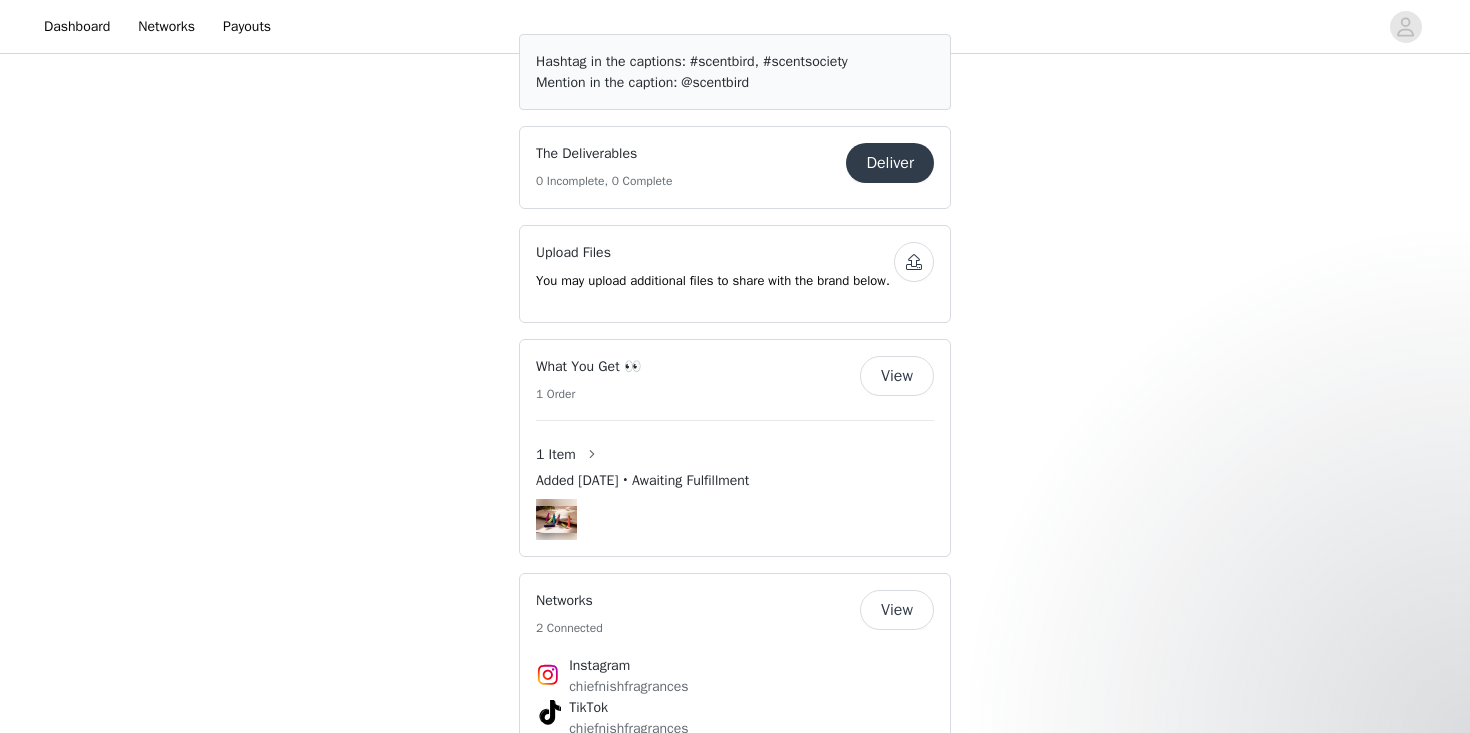 scroll, scrollTop: 1061, scrollLeft: 0, axis: vertical 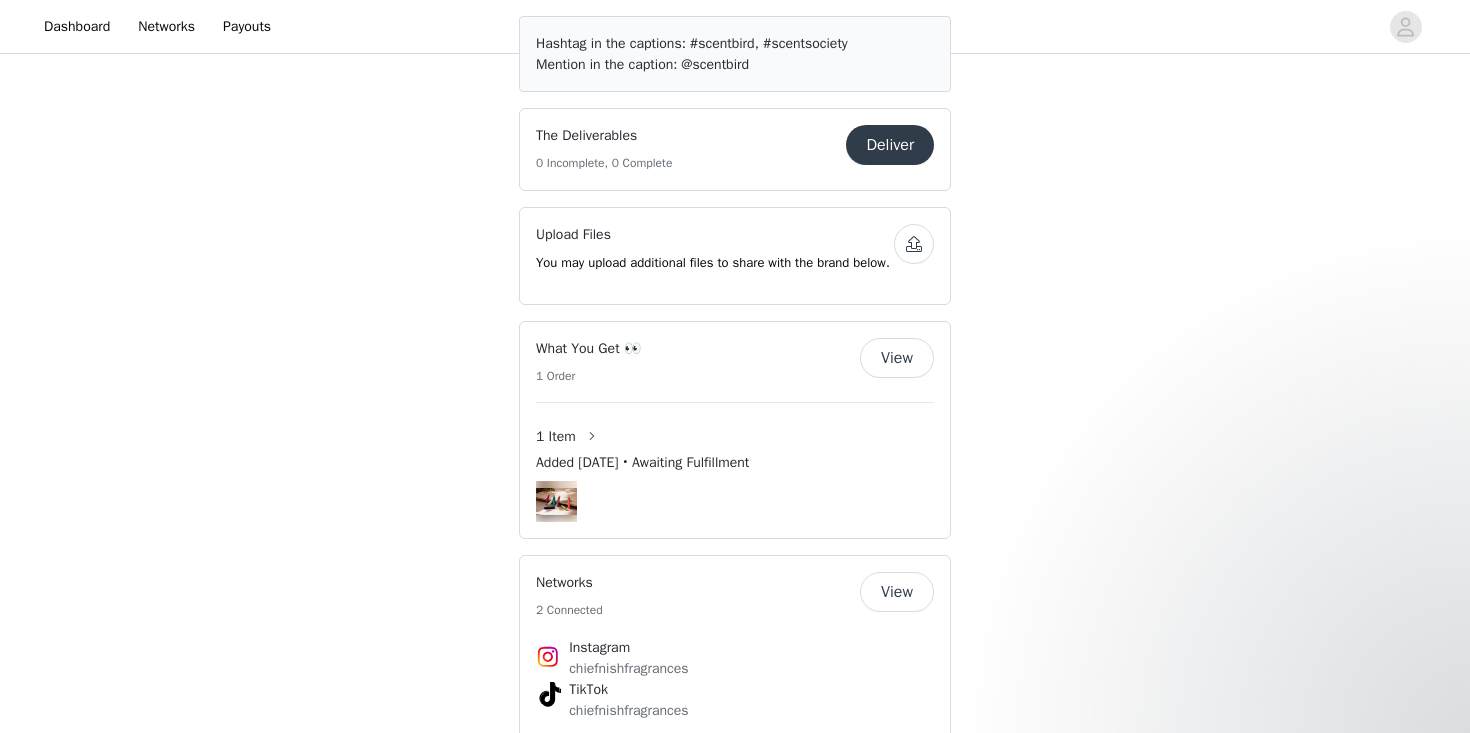click on "View" at bounding box center [897, 358] 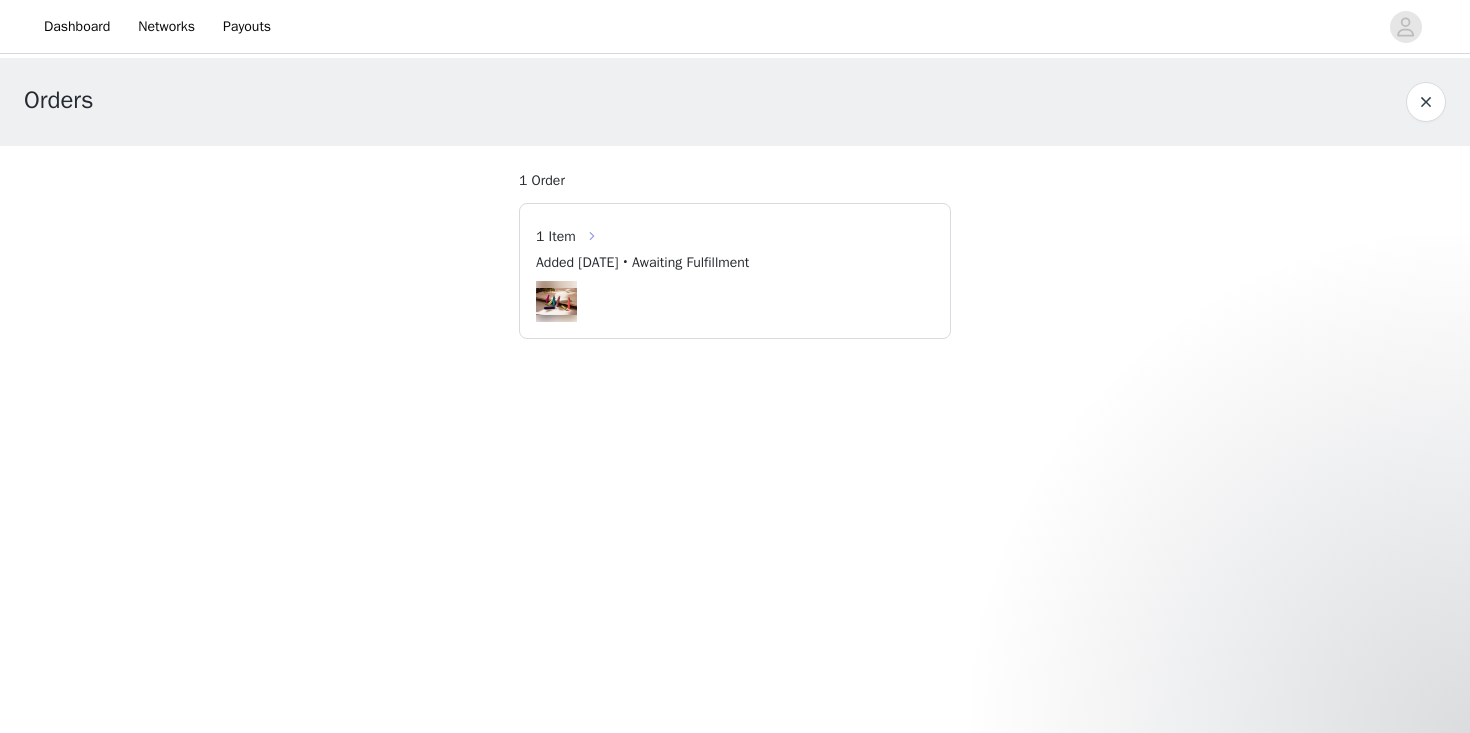 click at bounding box center [592, 236] 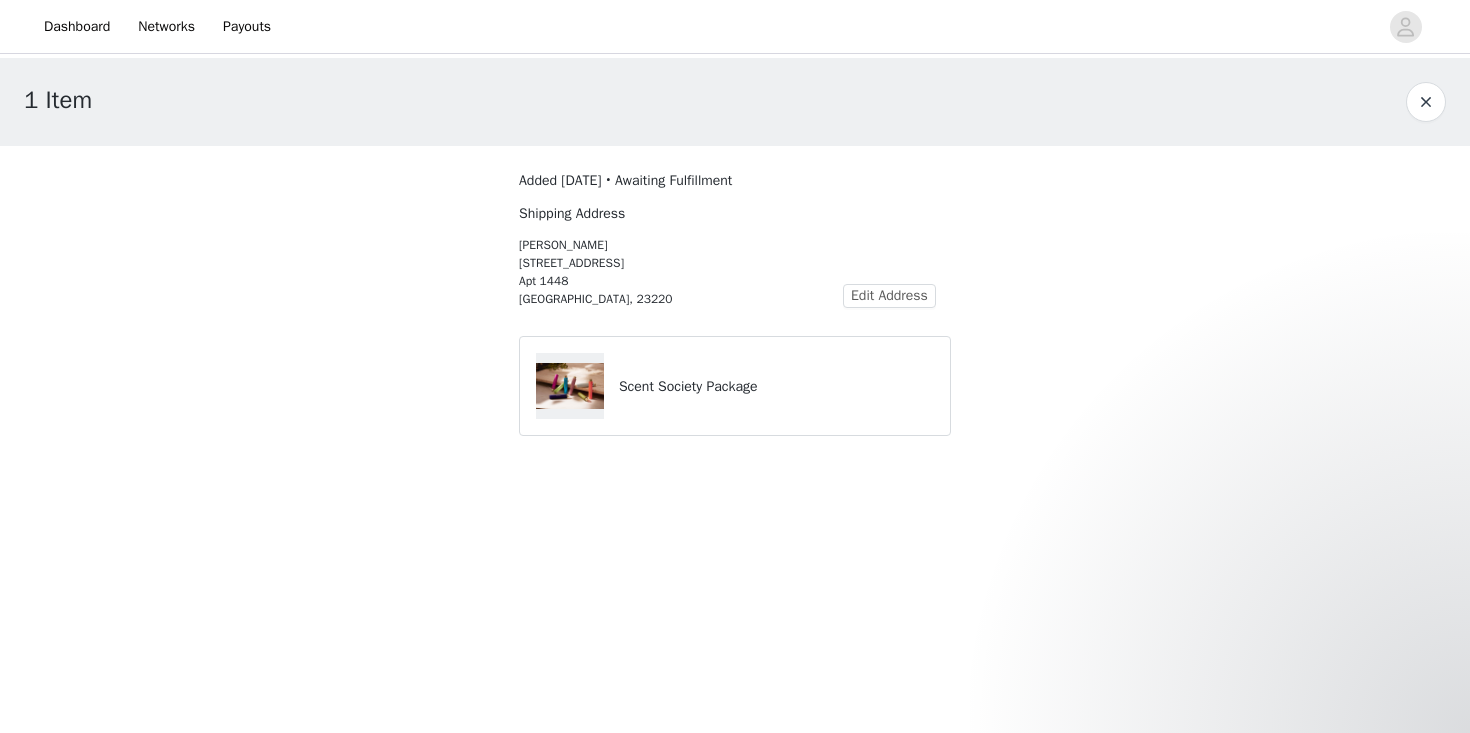 click at bounding box center (570, 385) 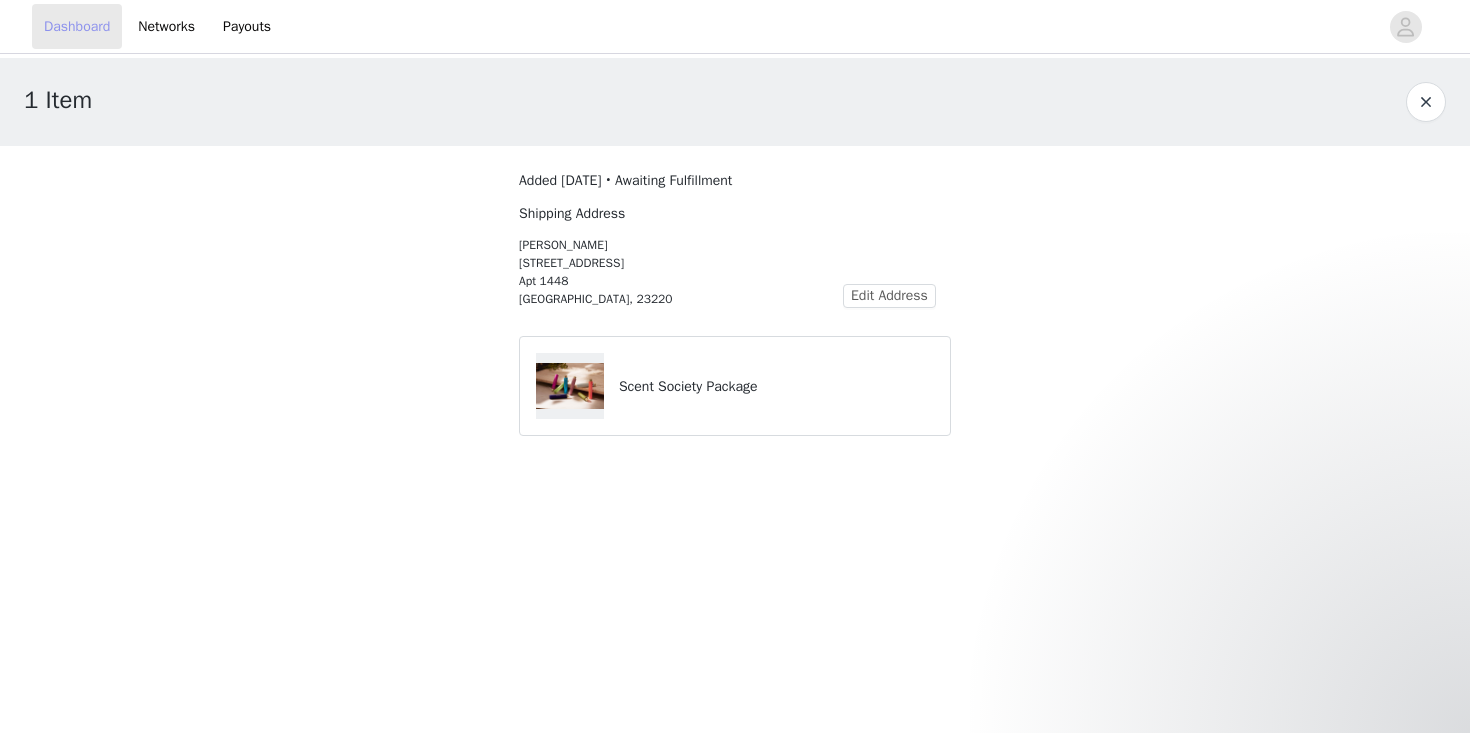 click on "Dashboard" at bounding box center [77, 26] 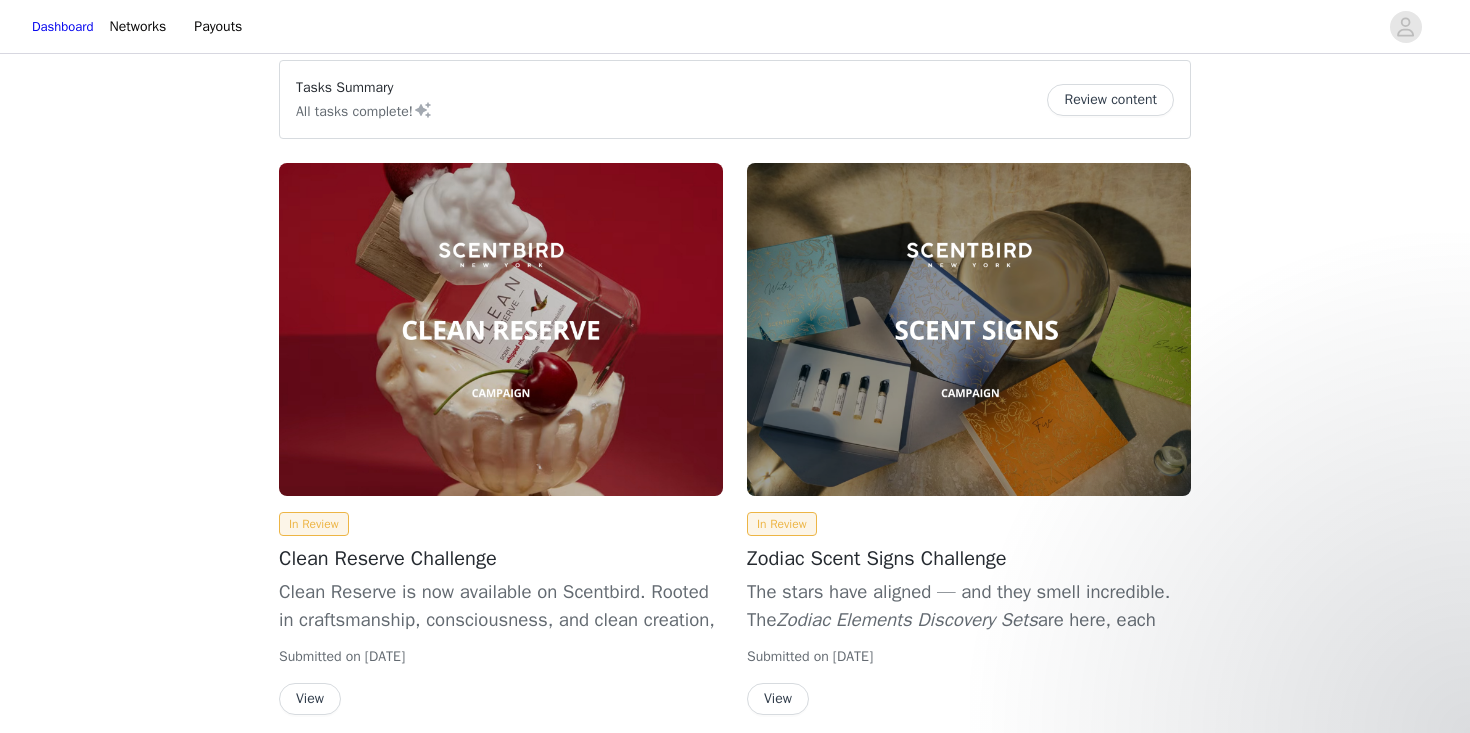 scroll, scrollTop: 0, scrollLeft: 0, axis: both 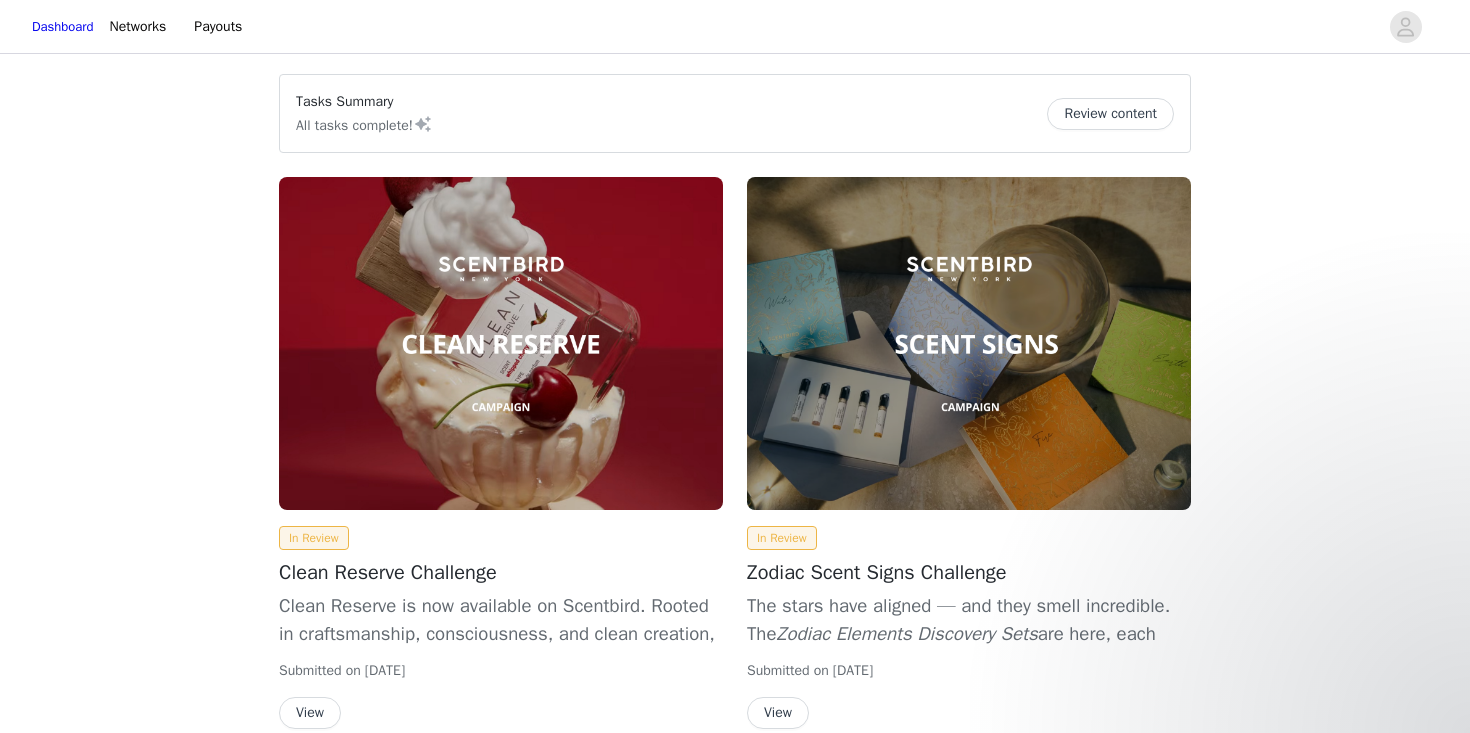 click on "Dashboard Networks Payouts" at bounding box center [735, 27] 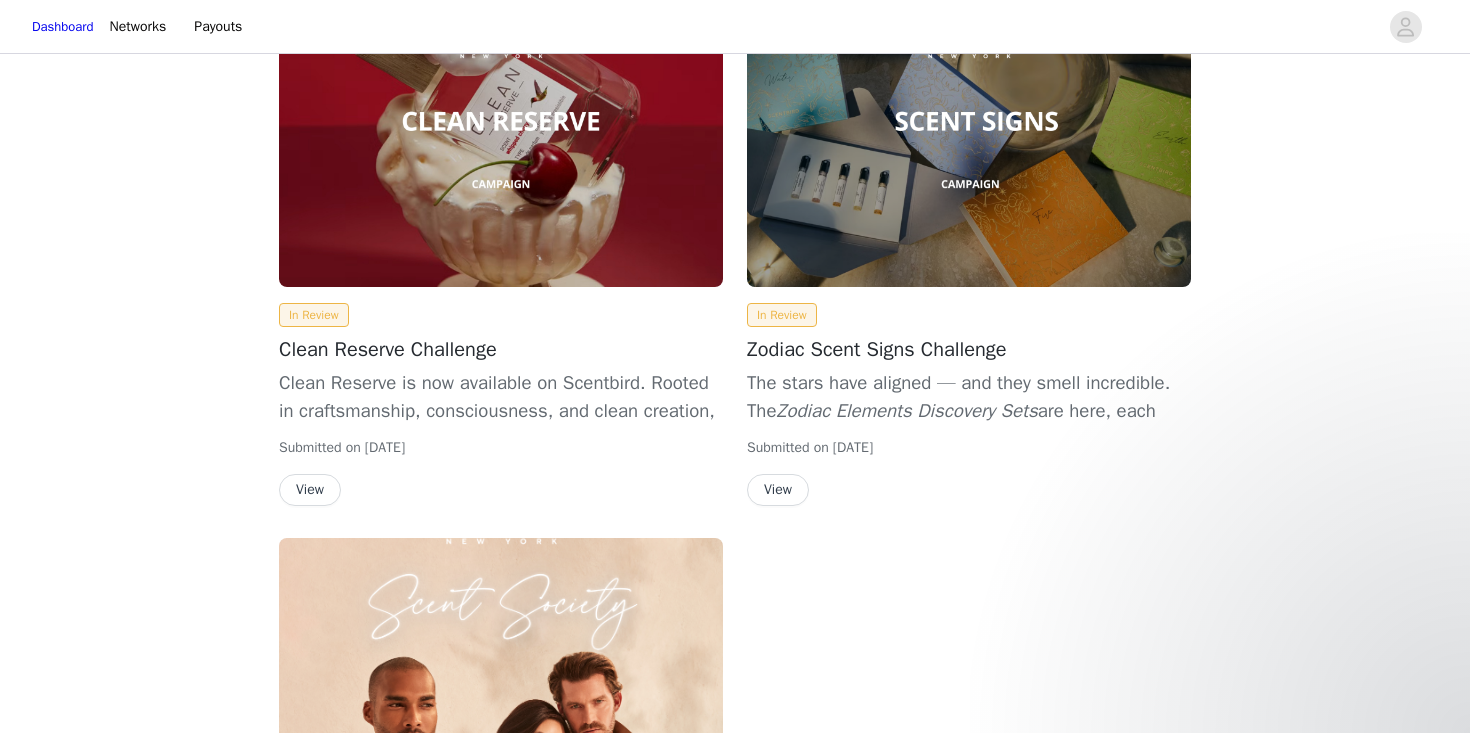 scroll, scrollTop: 225, scrollLeft: 0, axis: vertical 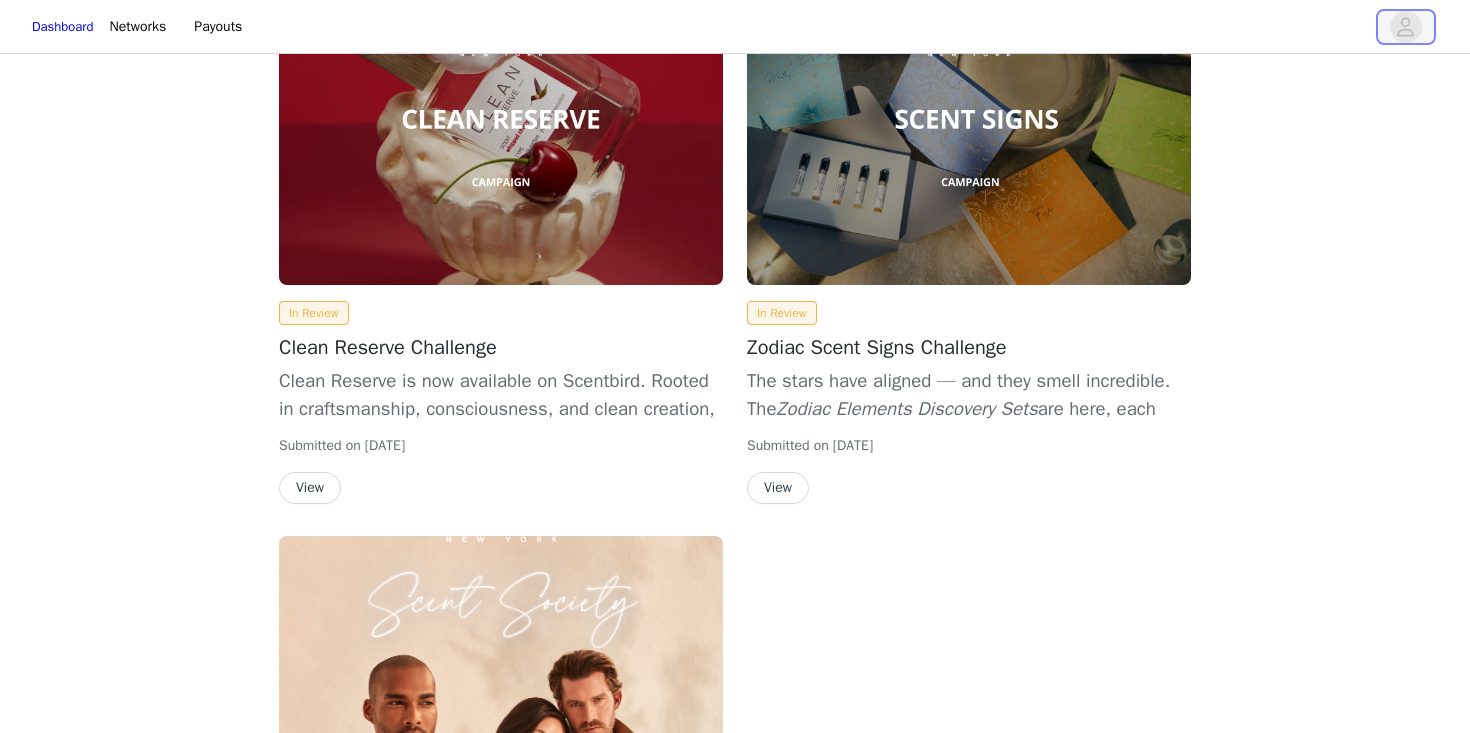 click 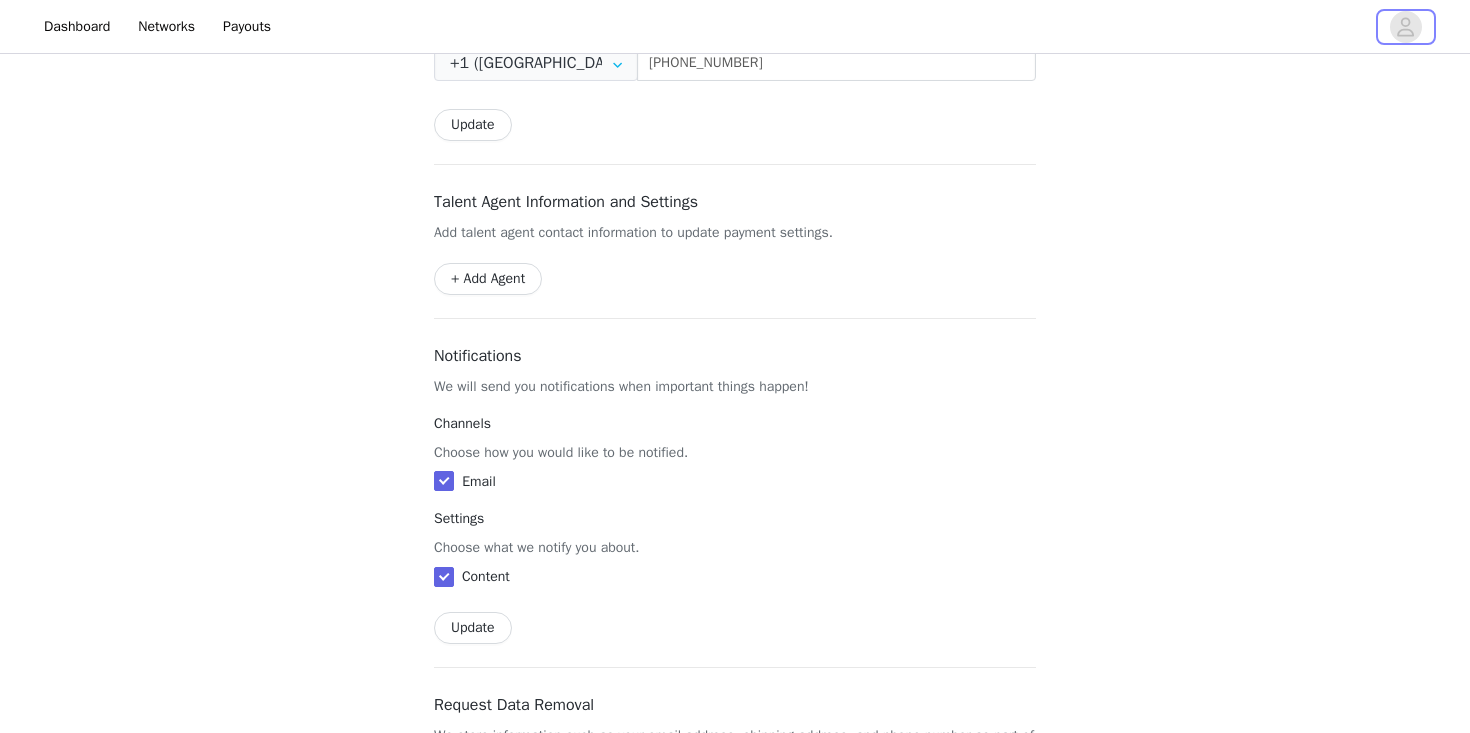 scroll, scrollTop: 918, scrollLeft: 0, axis: vertical 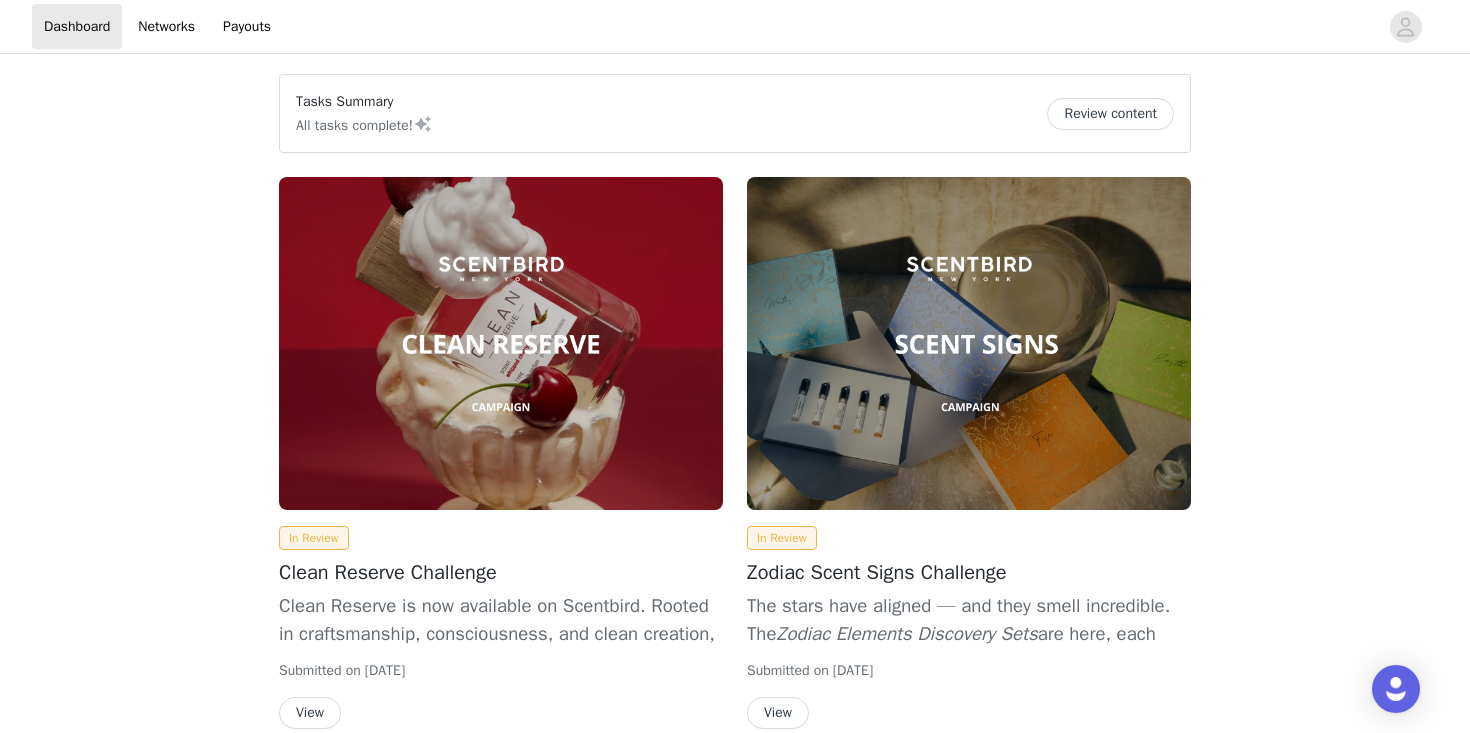 click on "Review content" at bounding box center [1110, 114] 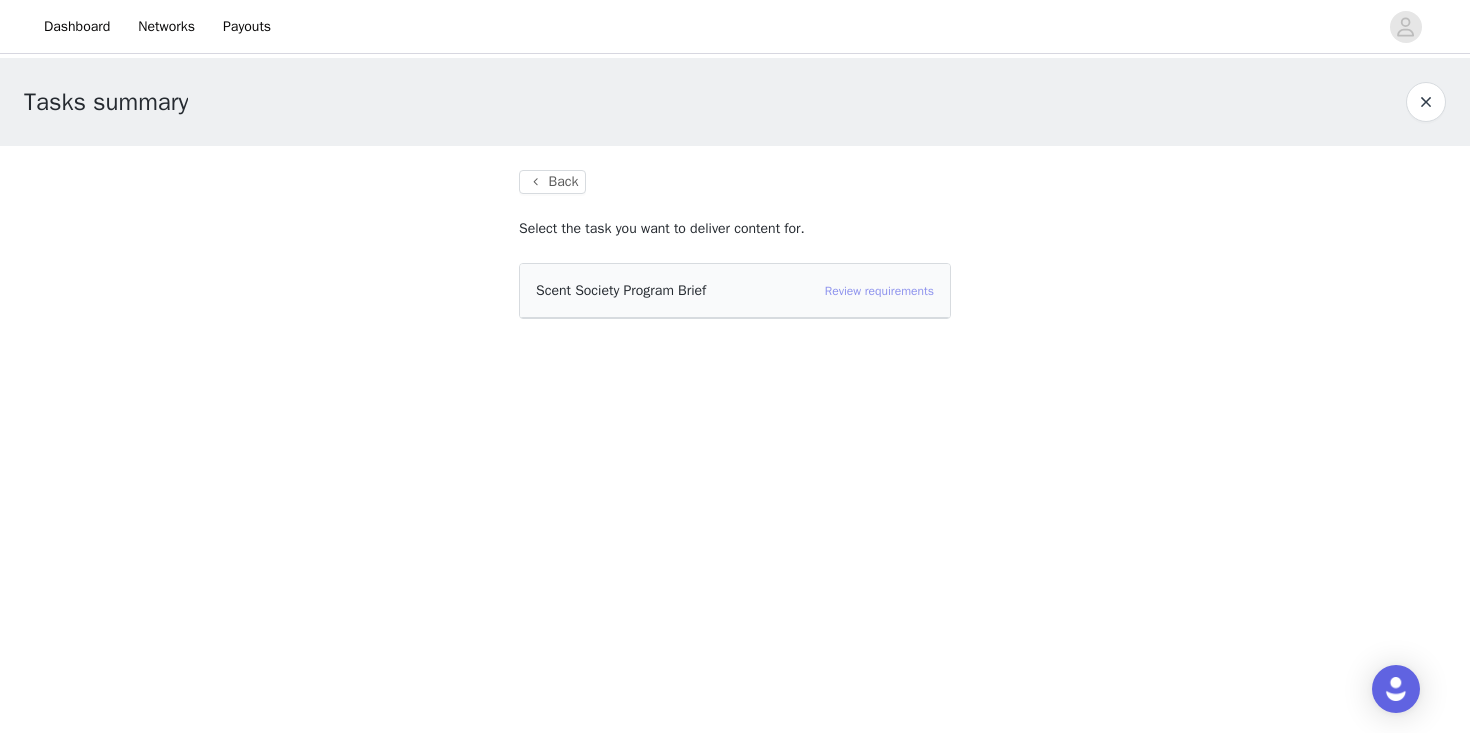 click on "Review requirements" at bounding box center [879, 291] 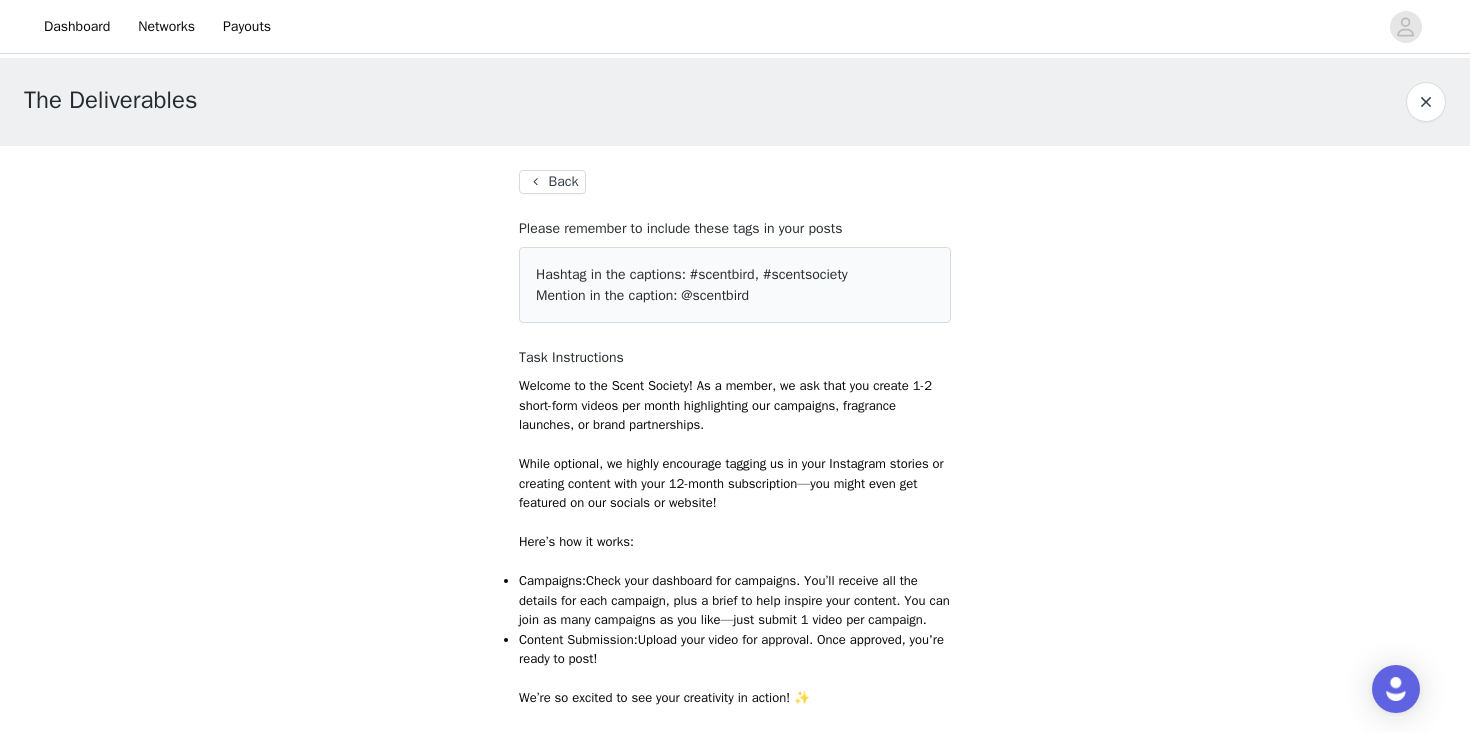 scroll, scrollTop: 34, scrollLeft: 0, axis: vertical 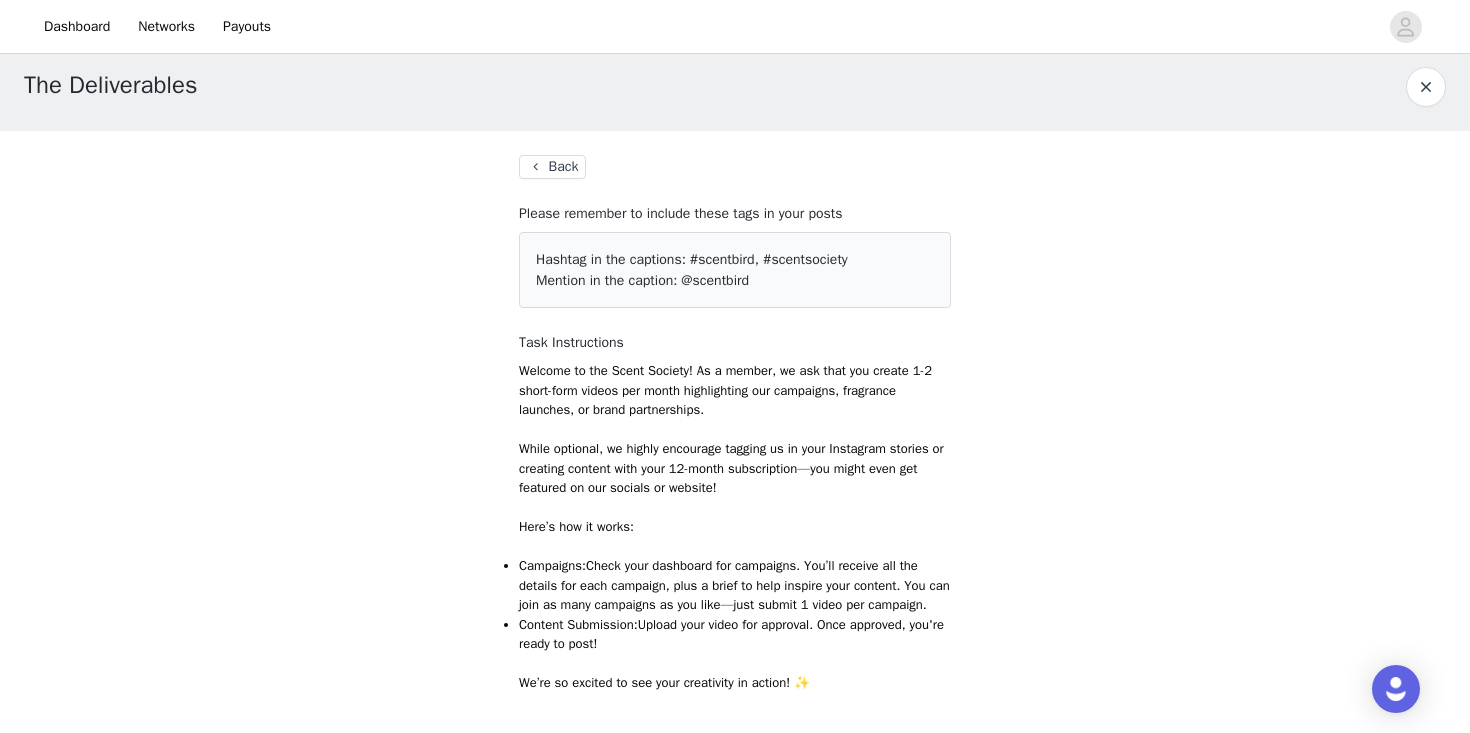 click on "Back" at bounding box center (552, 167) 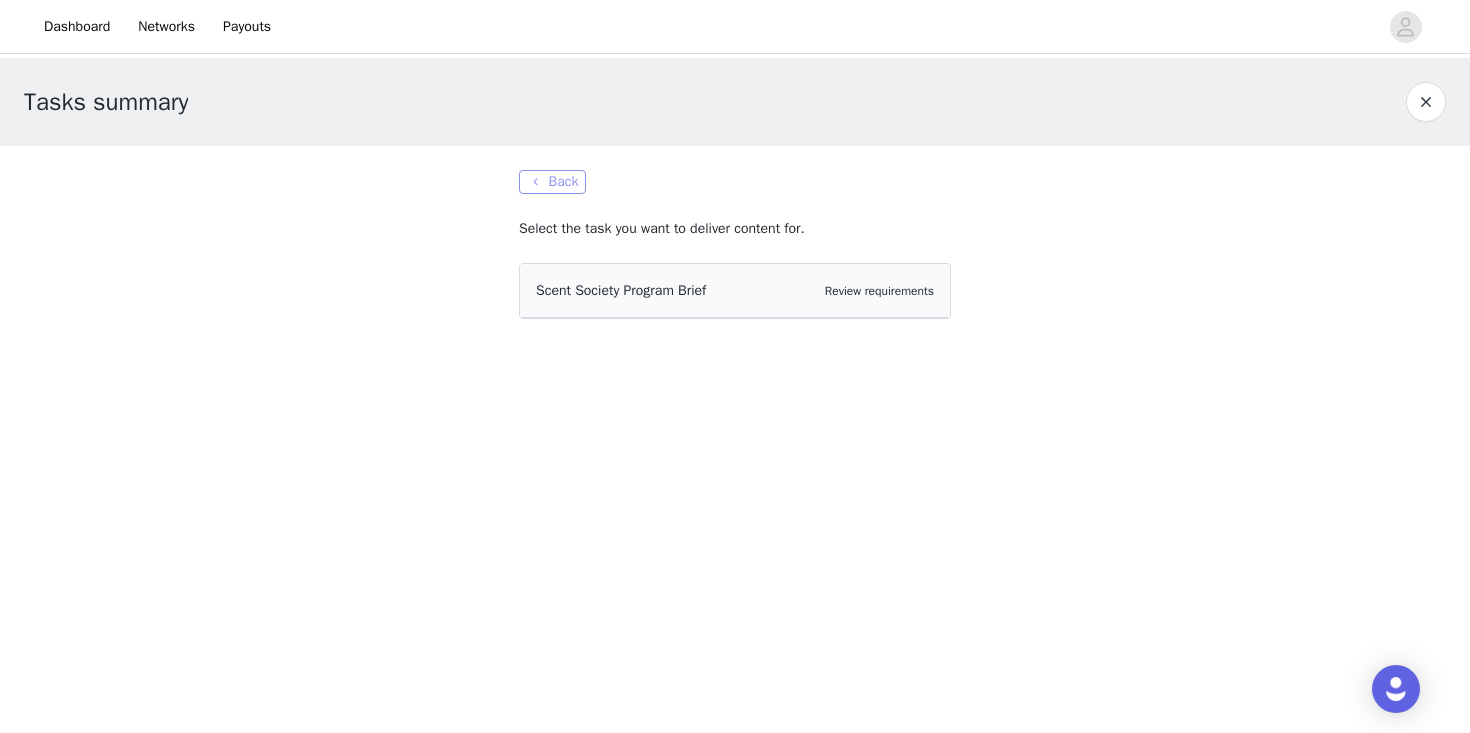 click on "Back" at bounding box center [552, 182] 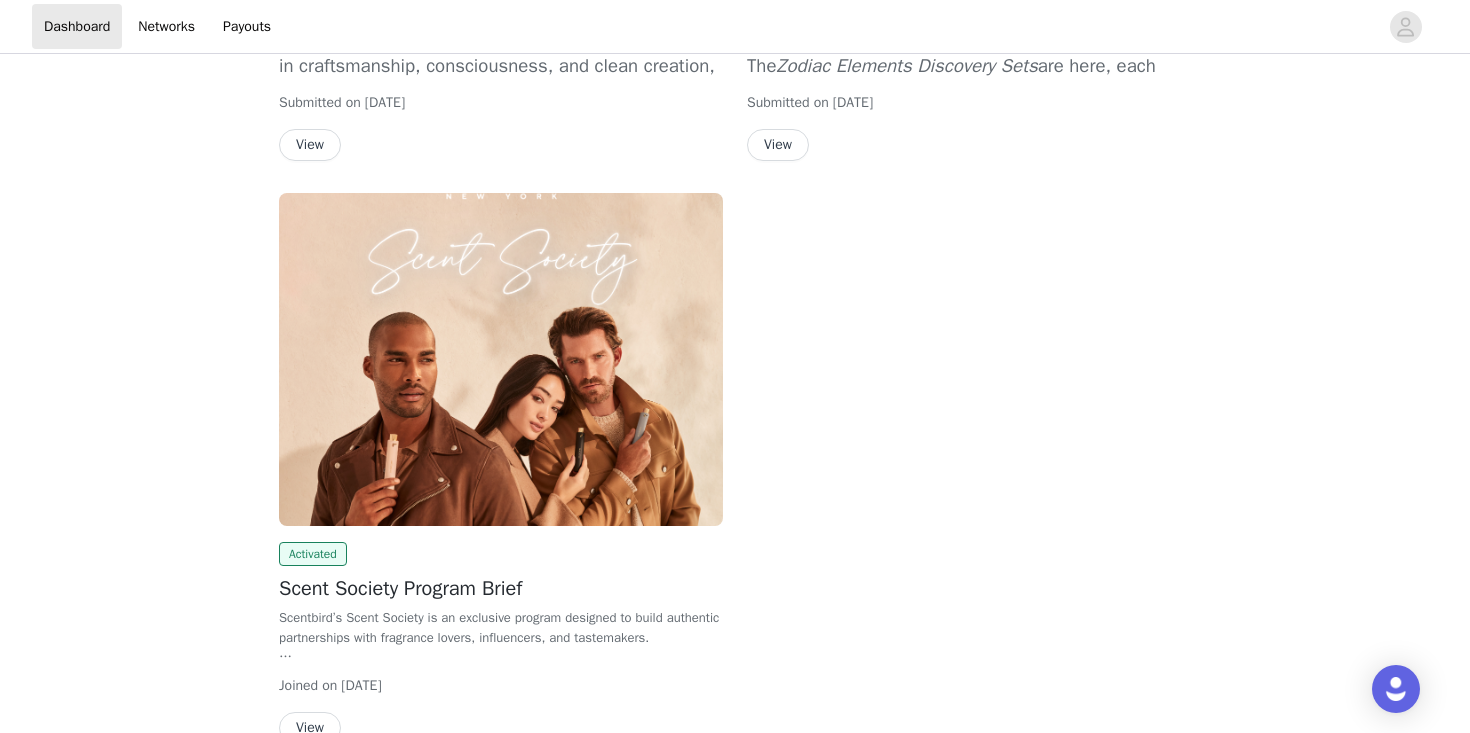 scroll, scrollTop: 595, scrollLeft: 0, axis: vertical 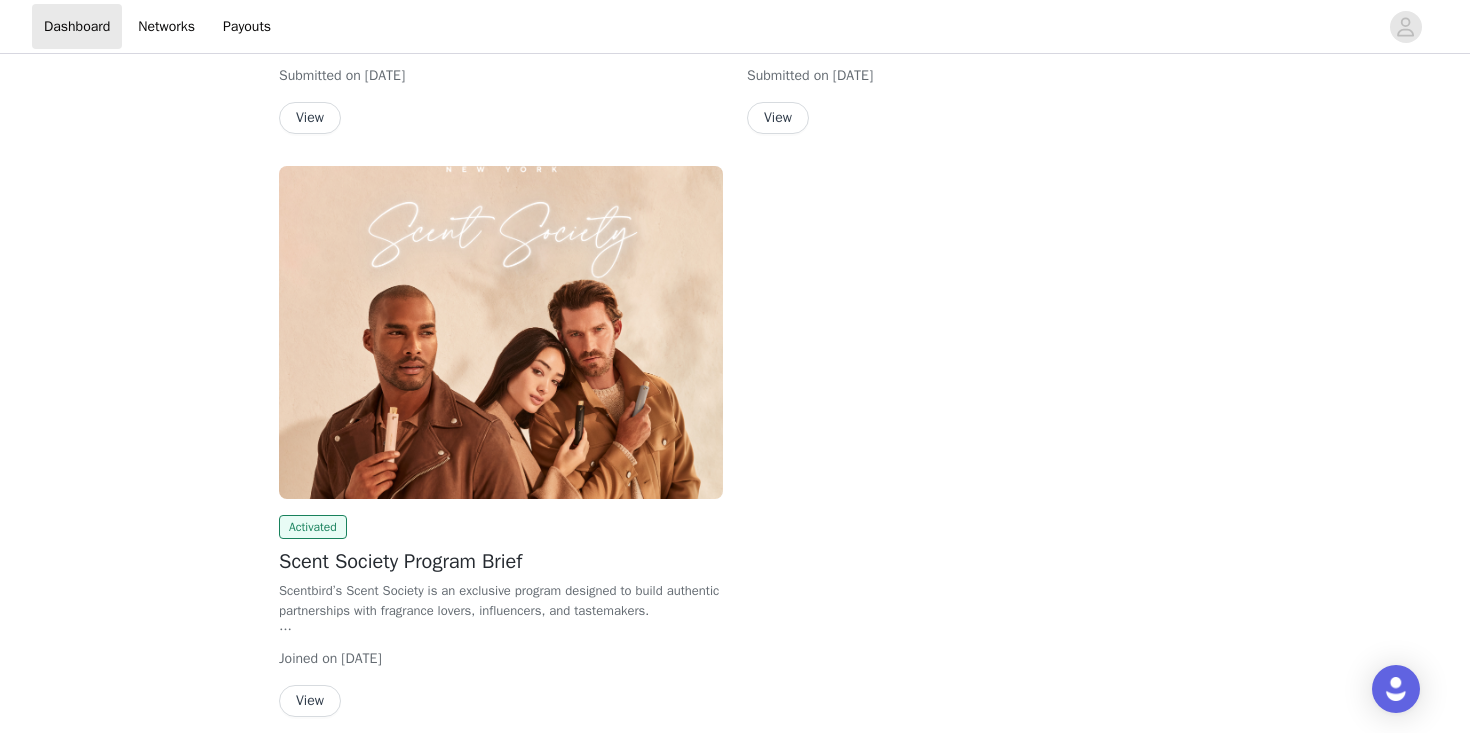 click at bounding box center [501, 332] 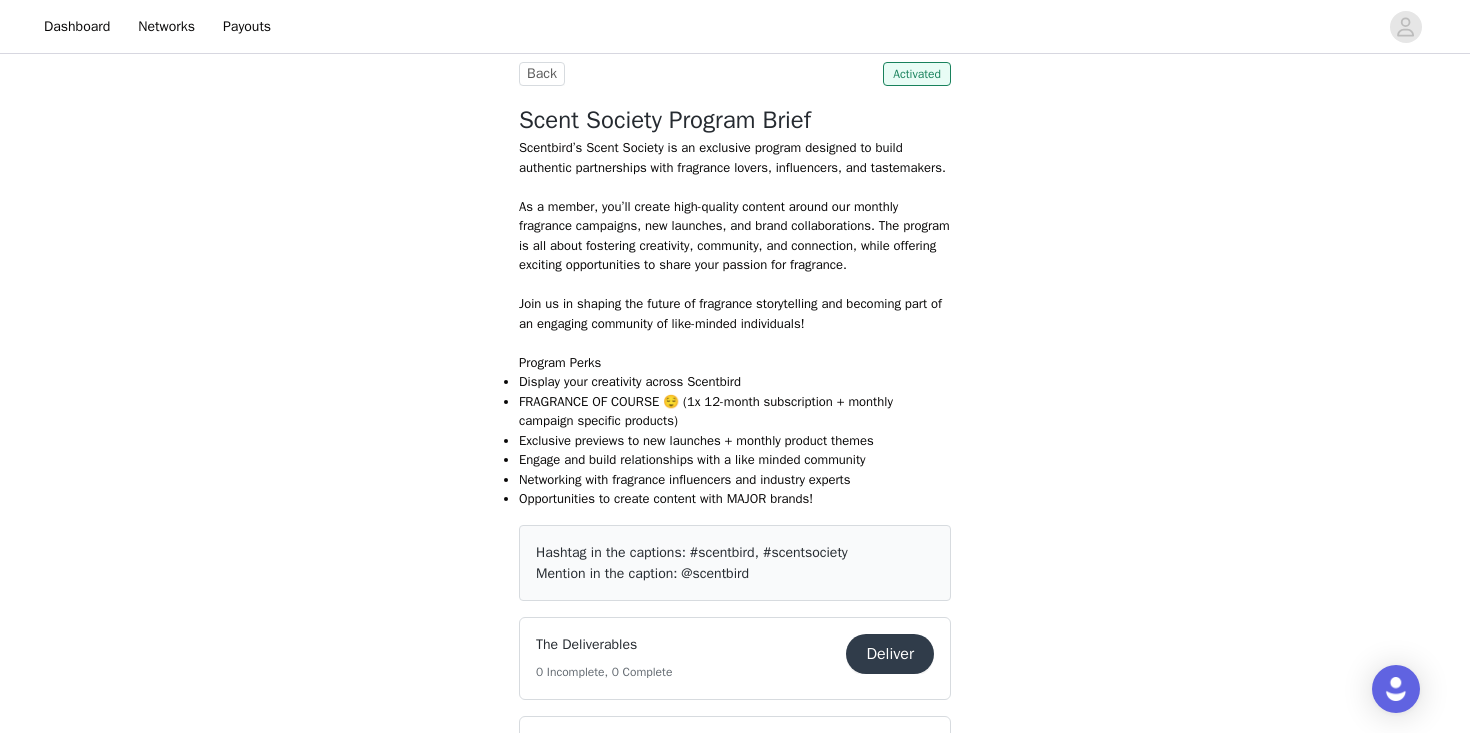 scroll, scrollTop: 517, scrollLeft: 0, axis: vertical 